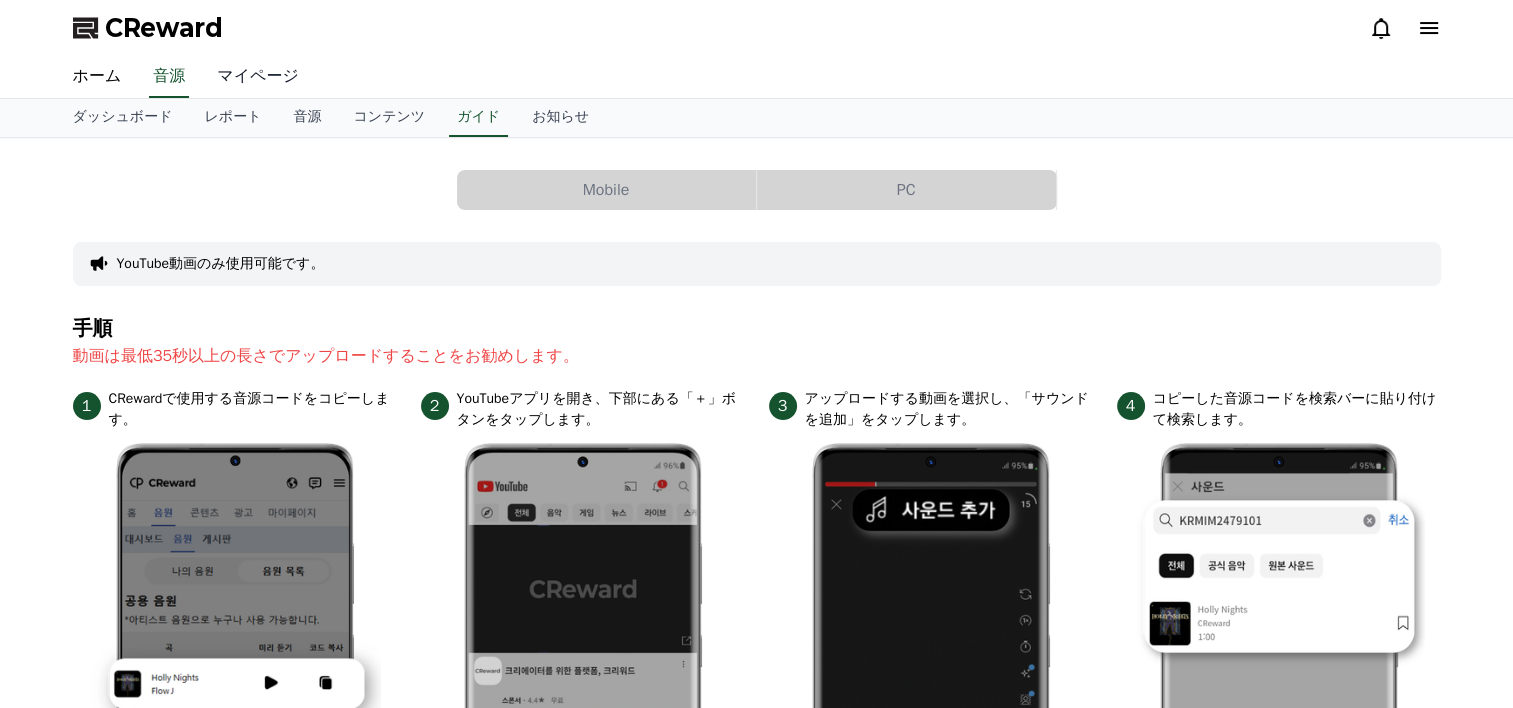 scroll, scrollTop: 0, scrollLeft: 0, axis: both 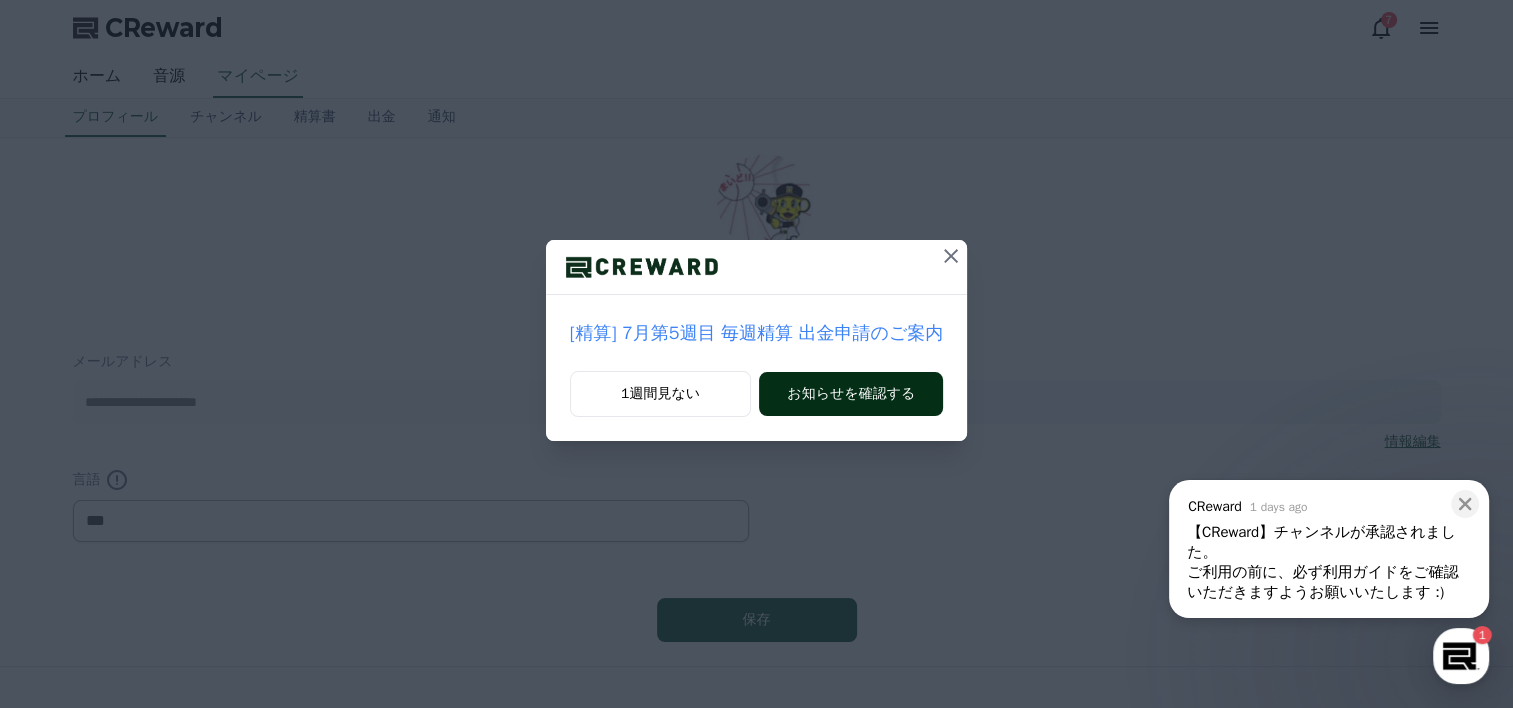click on "お知らせを確認する" at bounding box center (851, 394) 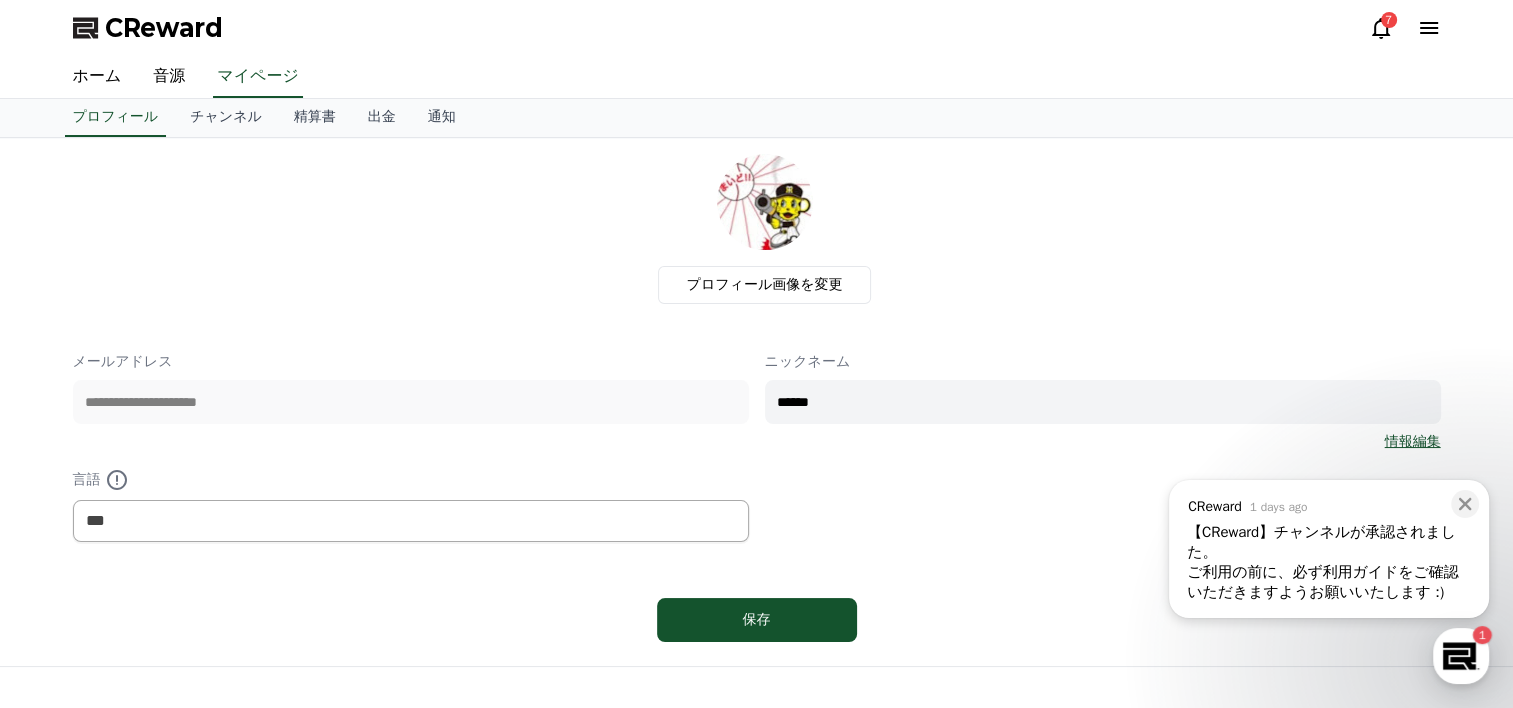 click on "【CReward】チャンネルが承認されました。" at bounding box center [1329, 542] 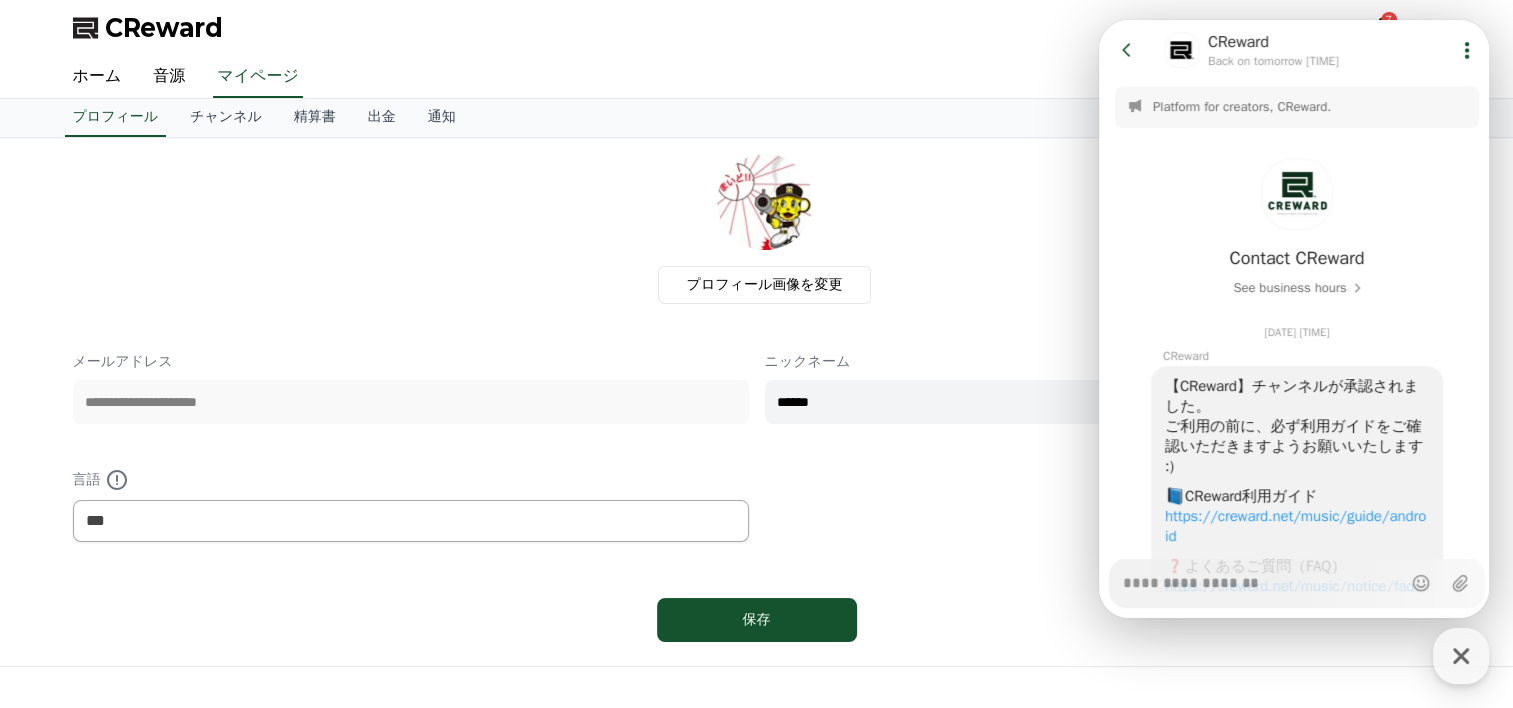 scroll, scrollTop: 225, scrollLeft: 0, axis: vertical 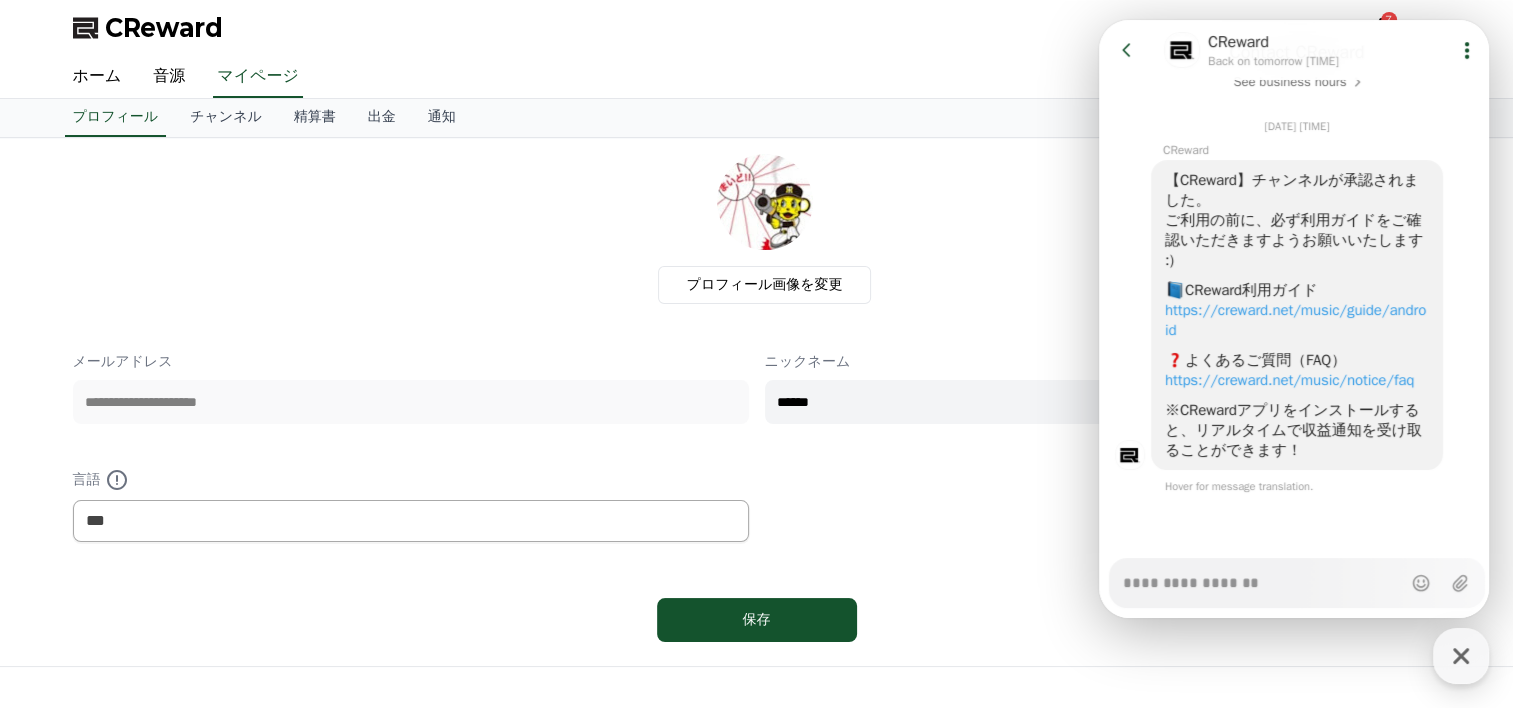 click on "プロフィール画像を変更   メールアドレス   [EMAIL]   ニックネーム   ******   情報編集   言語      *** ******* ***     保存" at bounding box center [757, 402] 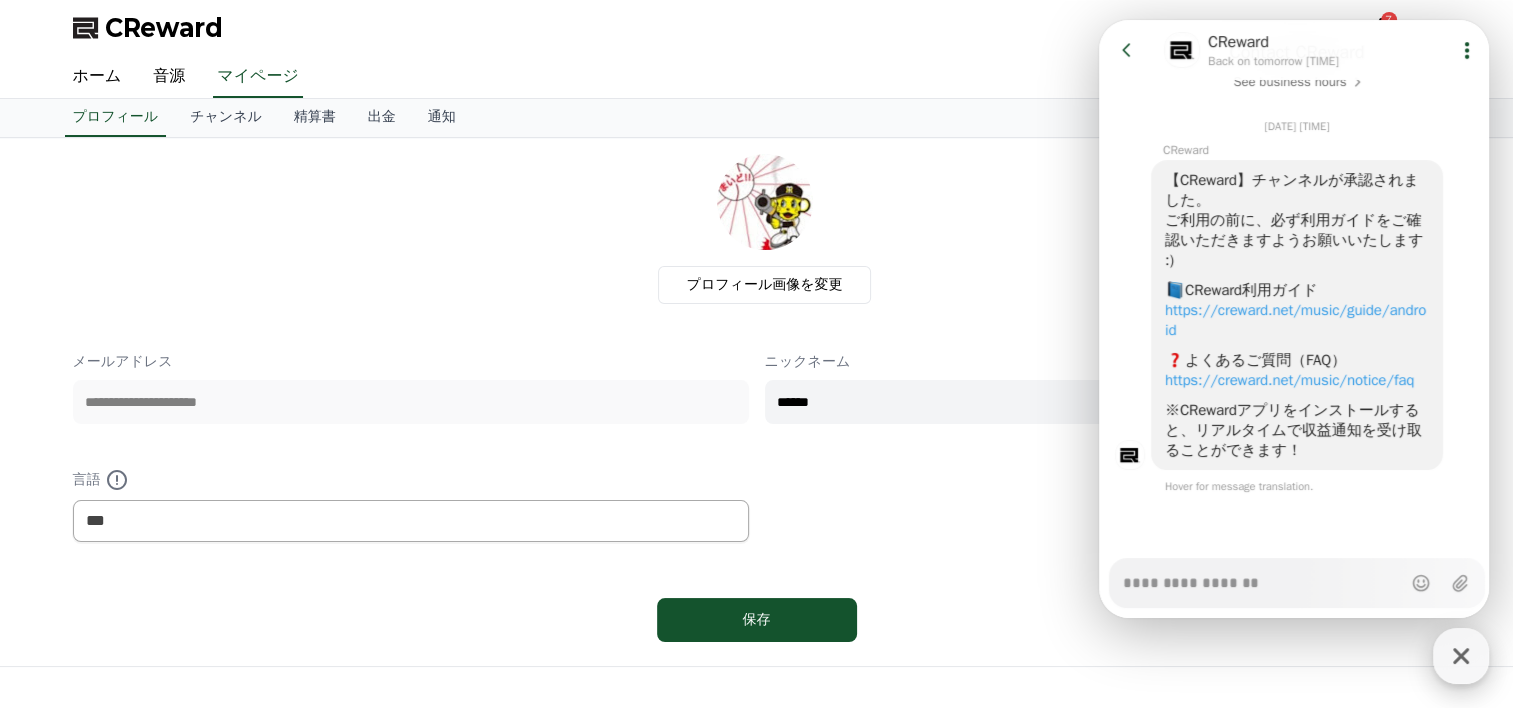 click 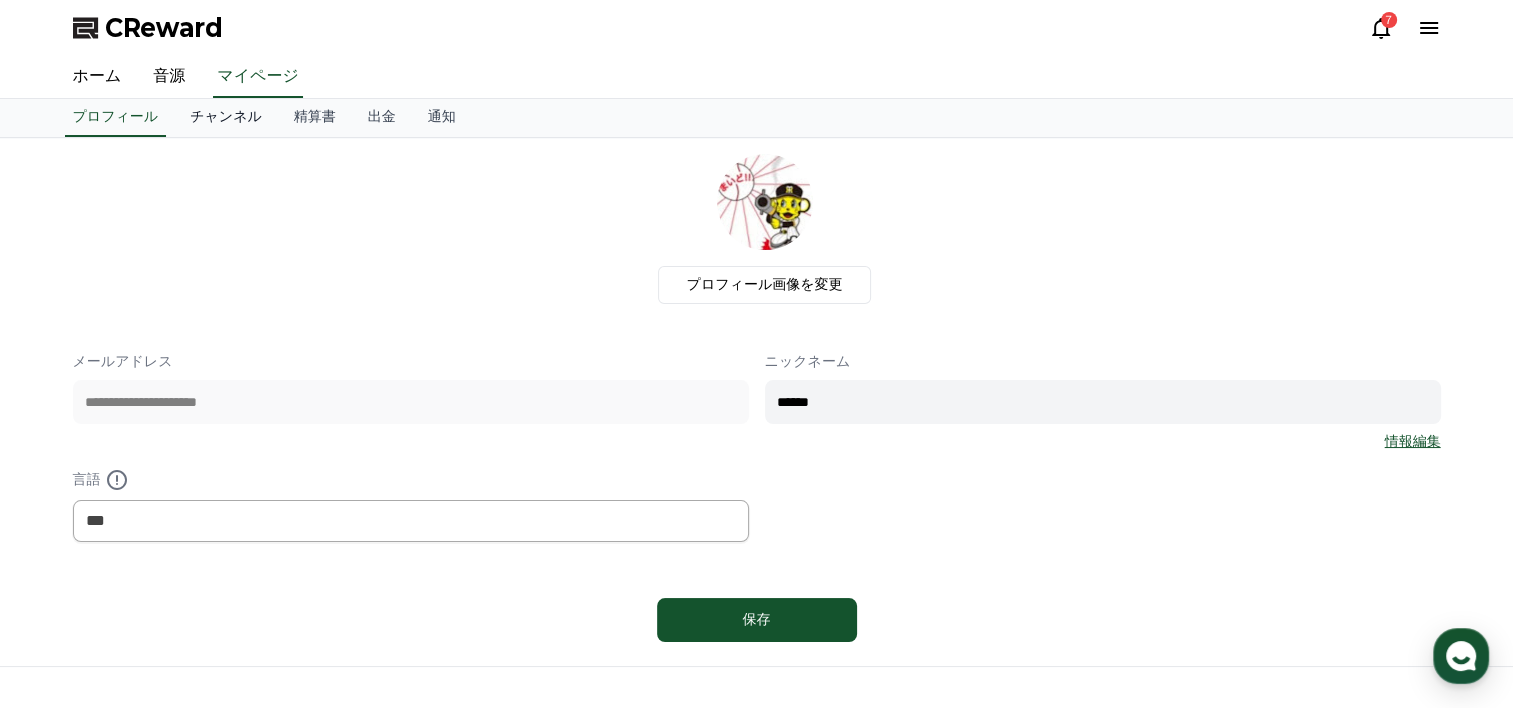 click on "チャンネル" at bounding box center [226, 118] 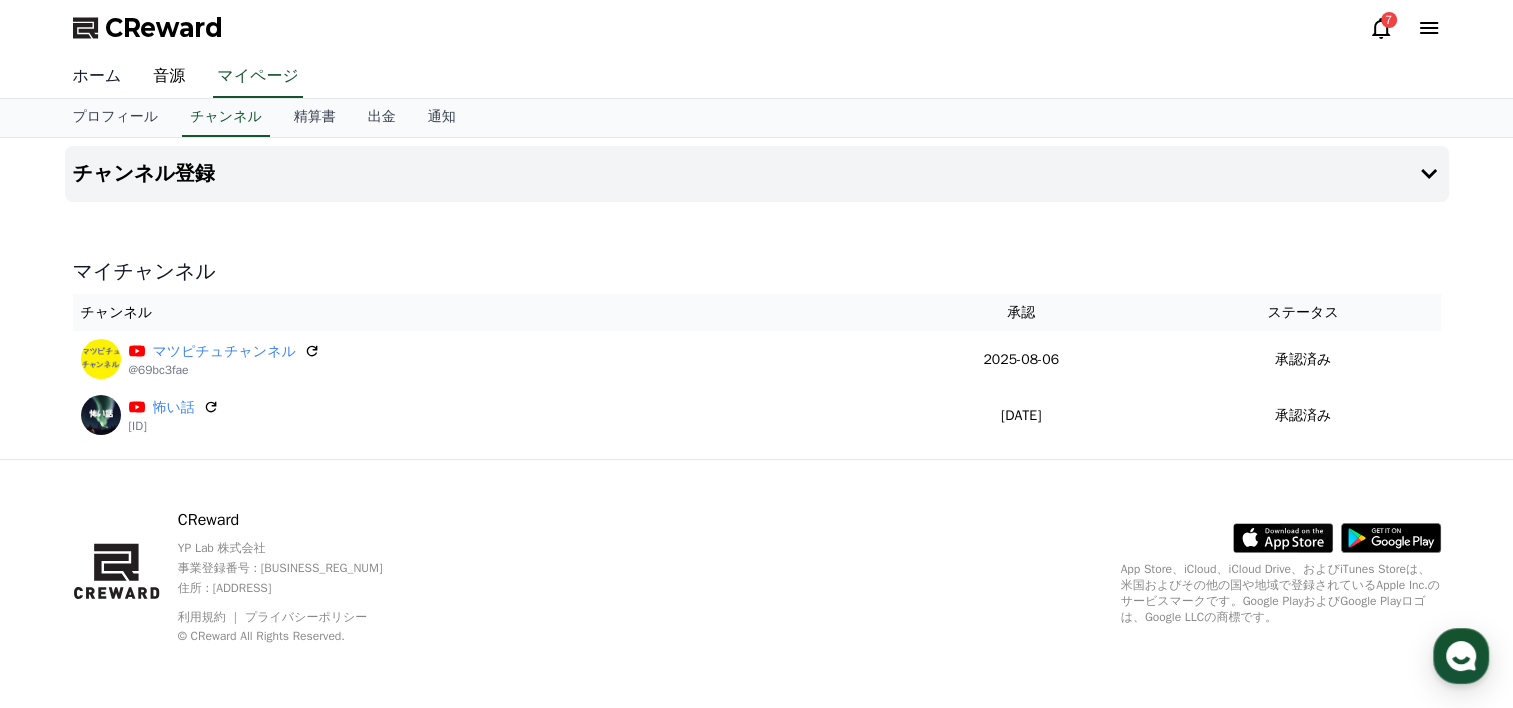 click on "ホーム" at bounding box center [97, 77] 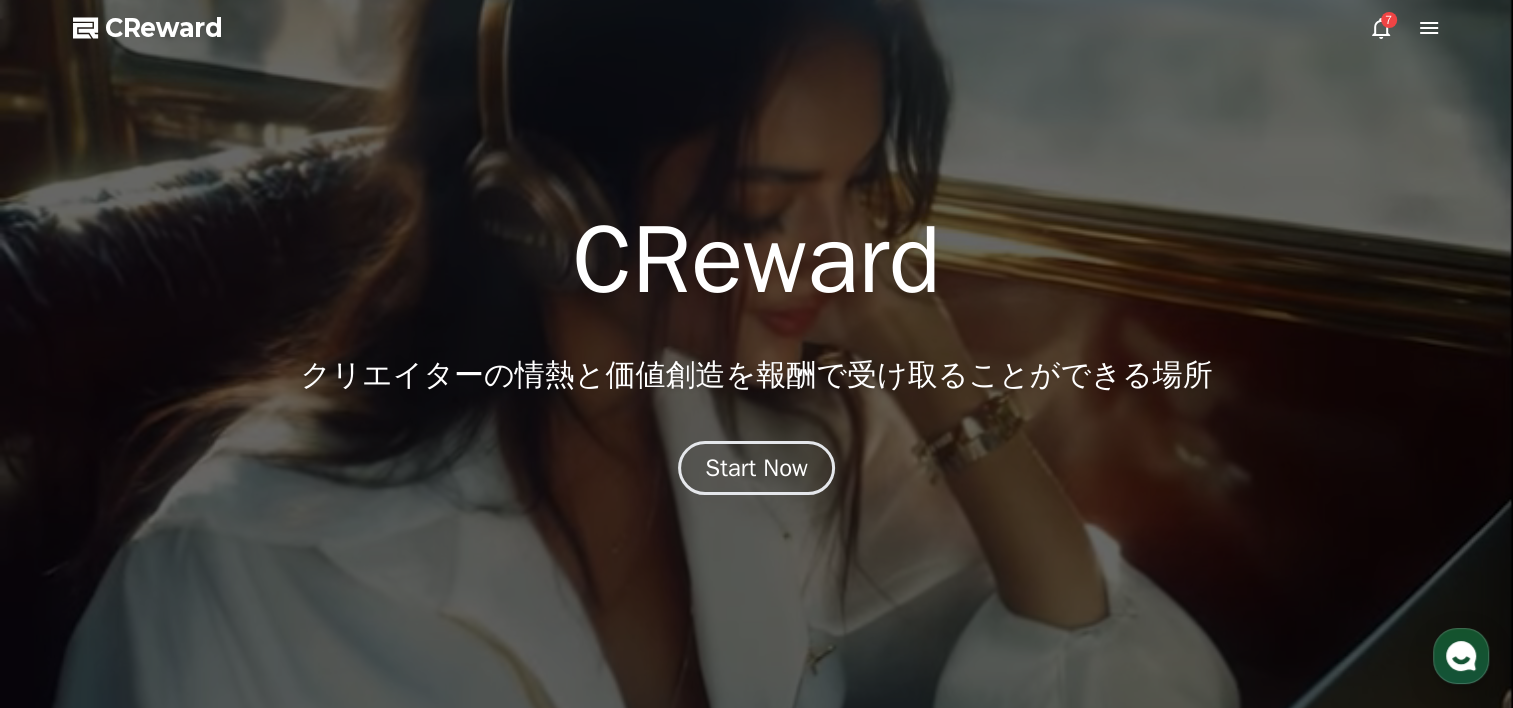 click 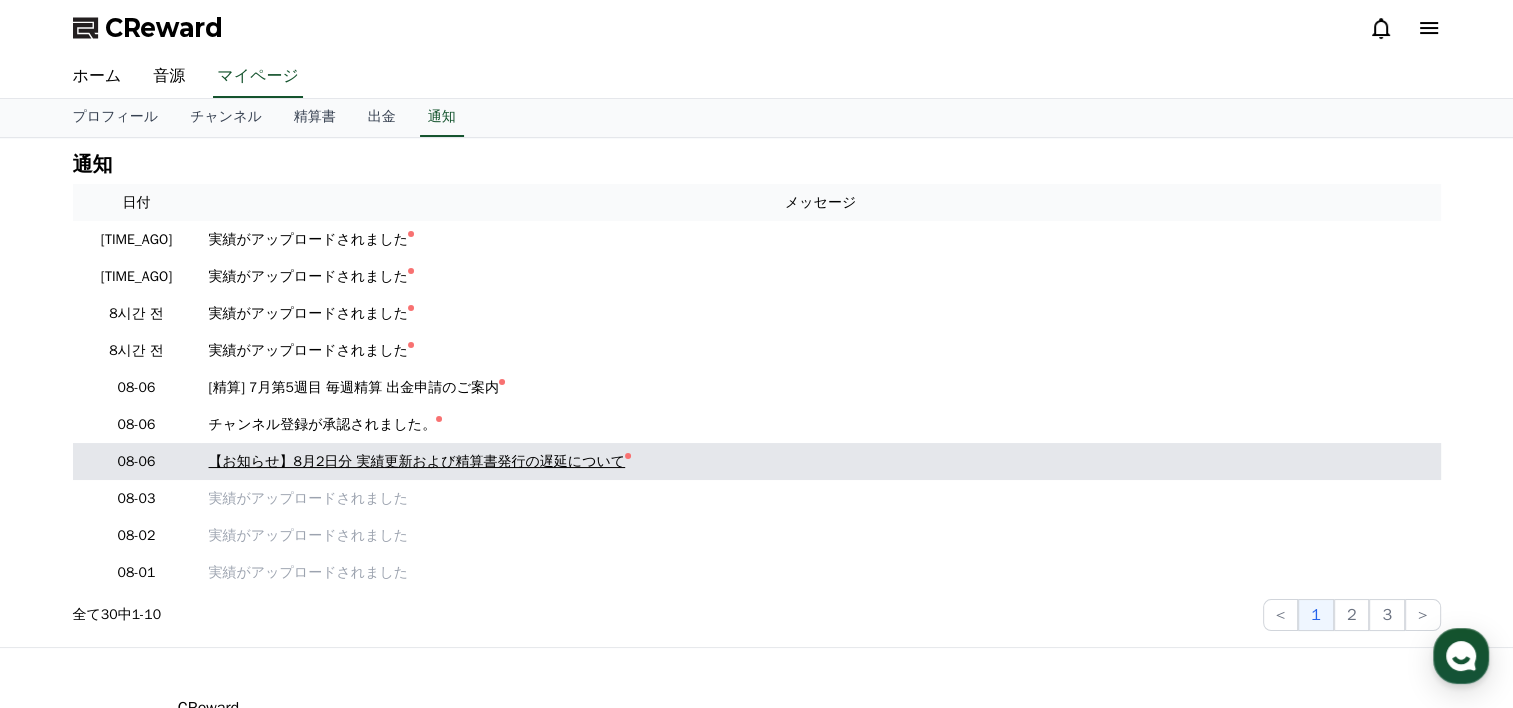 click on "【お知らせ】8月2日分 実績更新および精算書発行の遅延について" at bounding box center (417, 461) 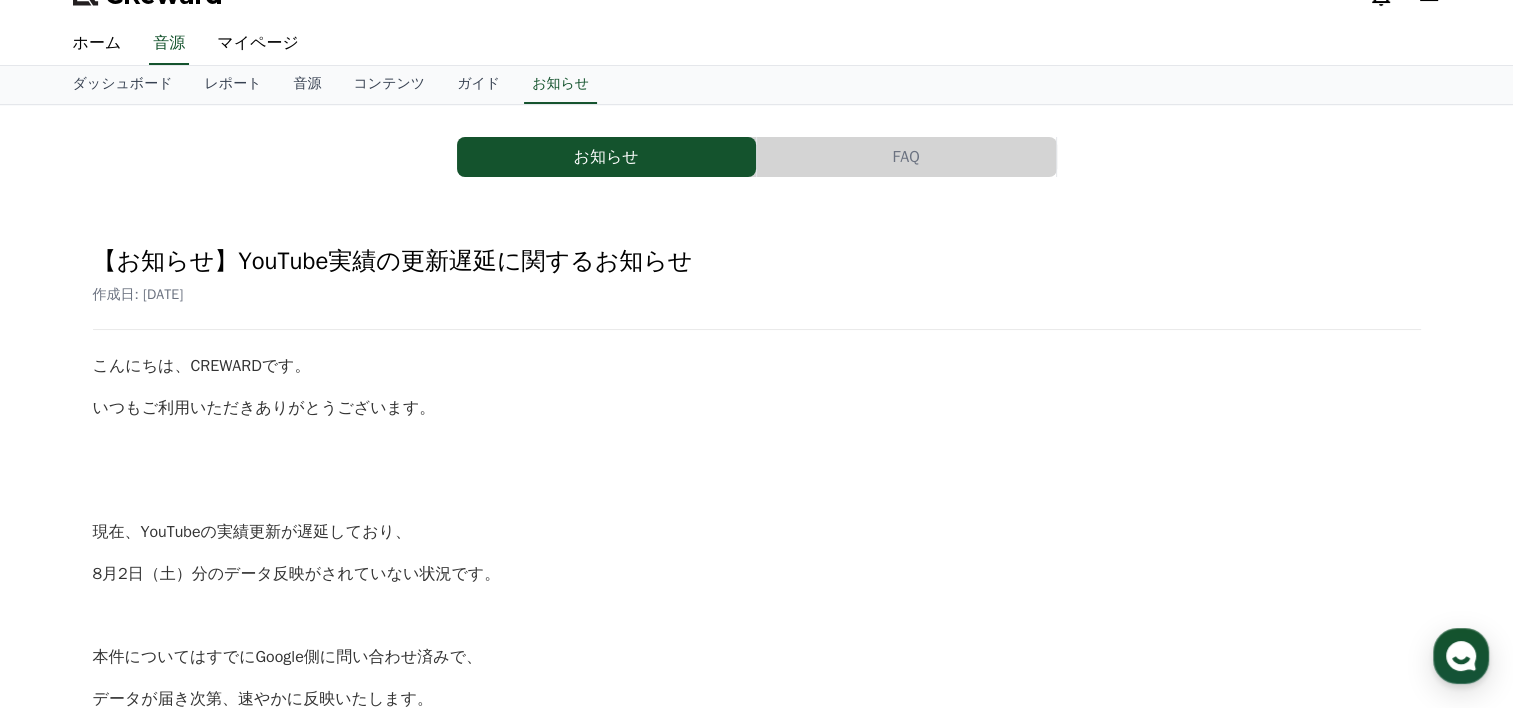 scroll, scrollTop: 0, scrollLeft: 0, axis: both 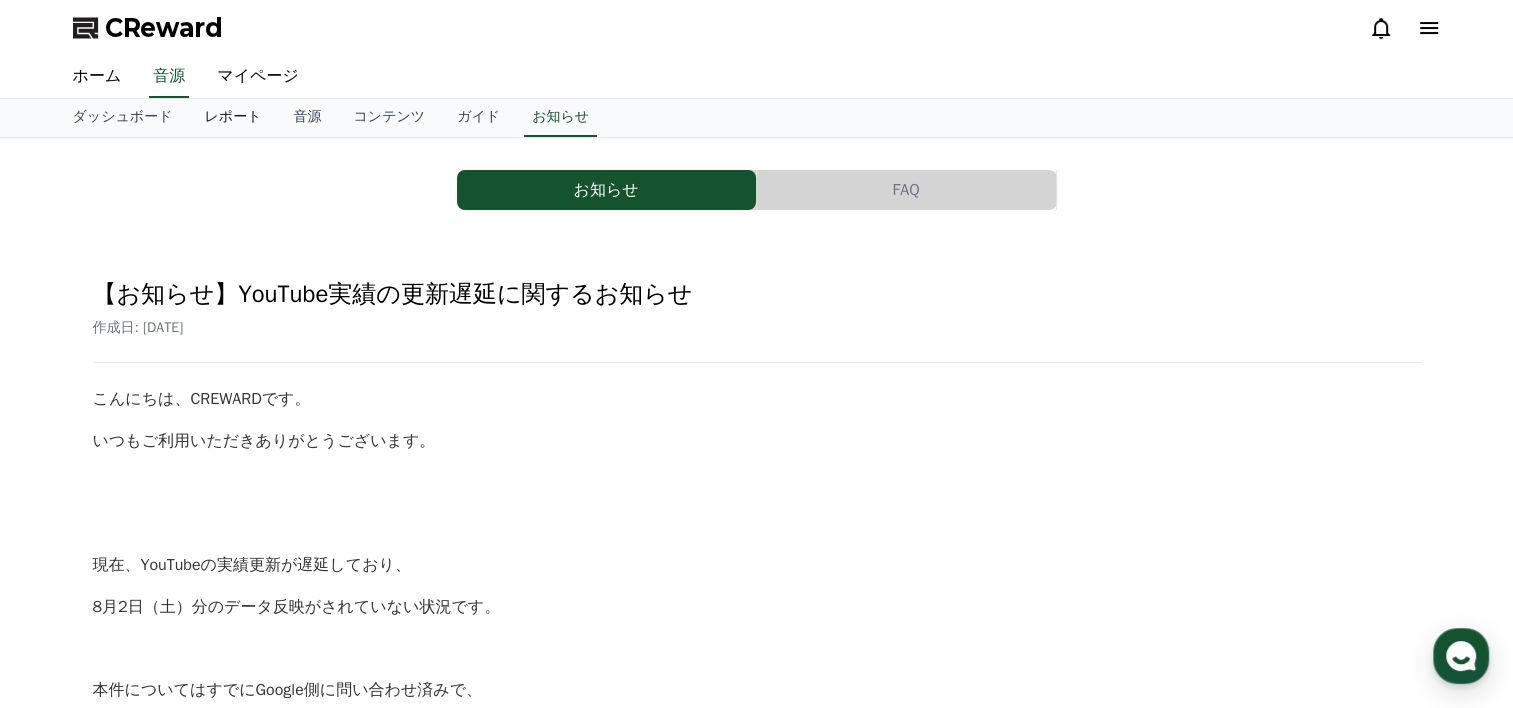 click on "レポート" at bounding box center (232, 118) 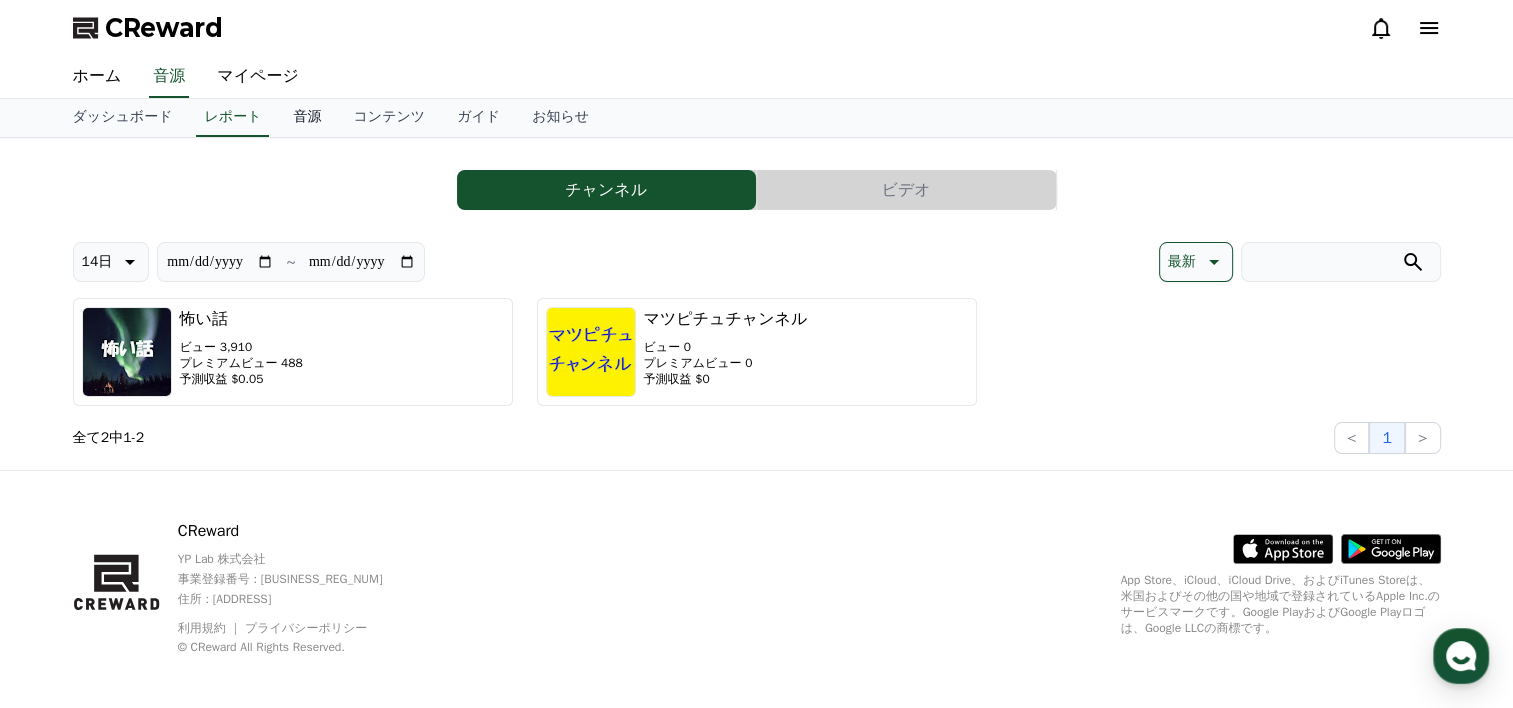 click on "音源" at bounding box center [307, 118] 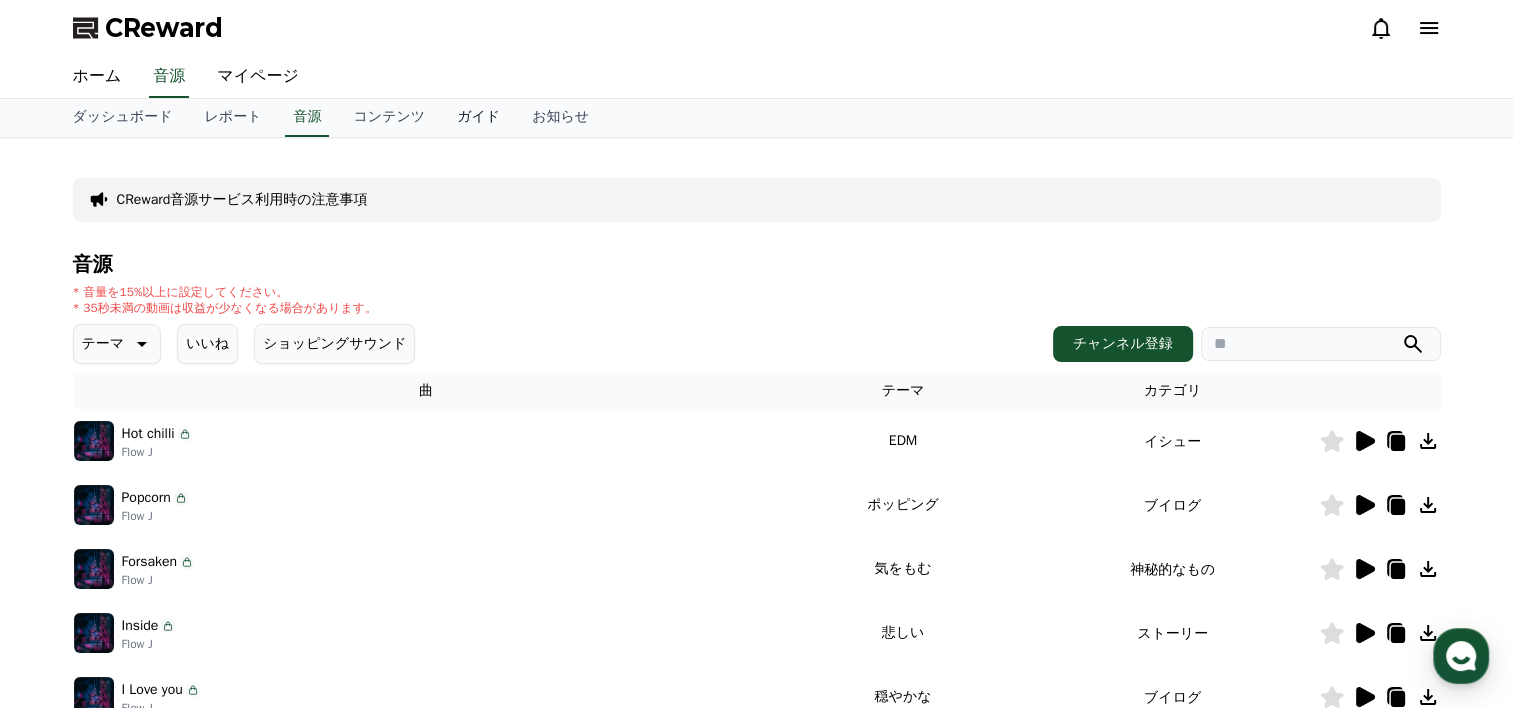 click on "ガイド" at bounding box center [478, 118] 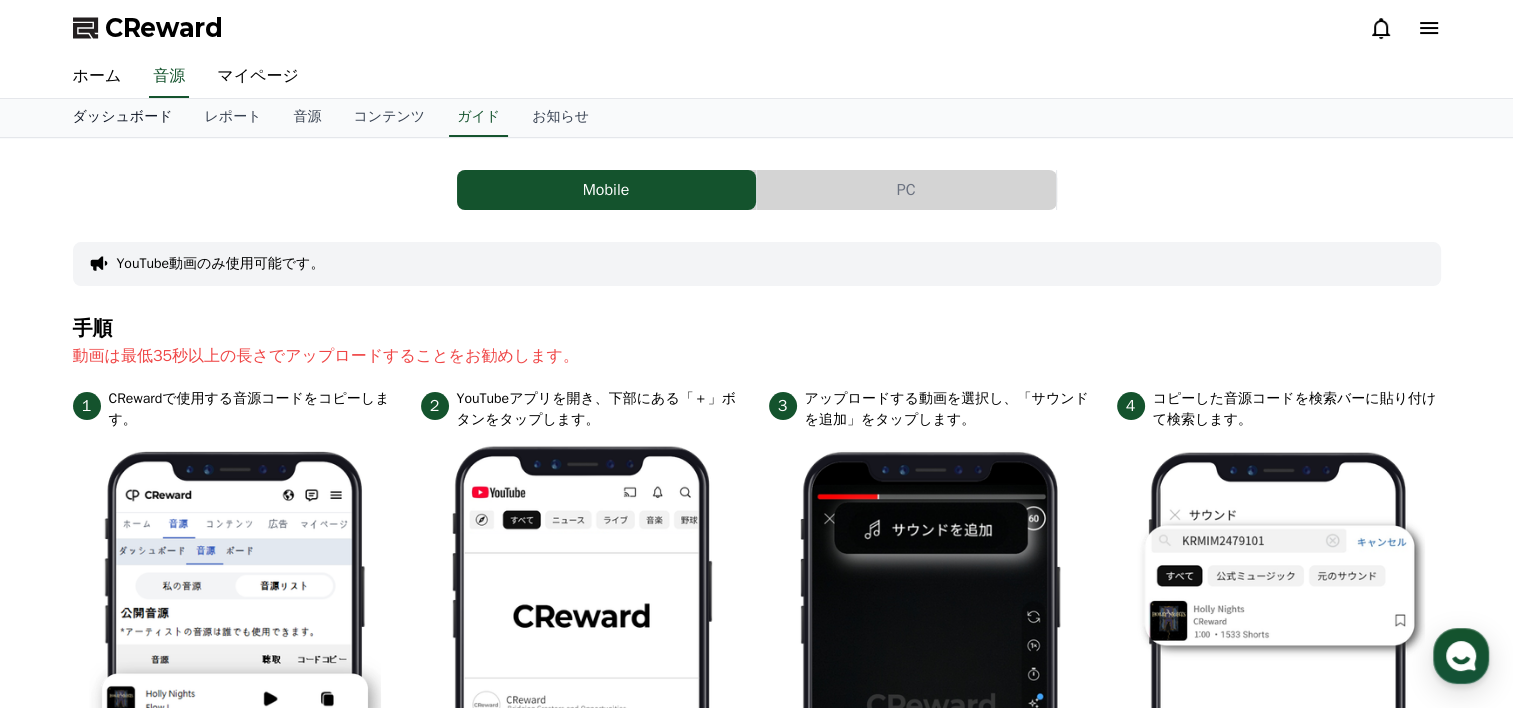 click on "ダッシュボード" at bounding box center (123, 118) 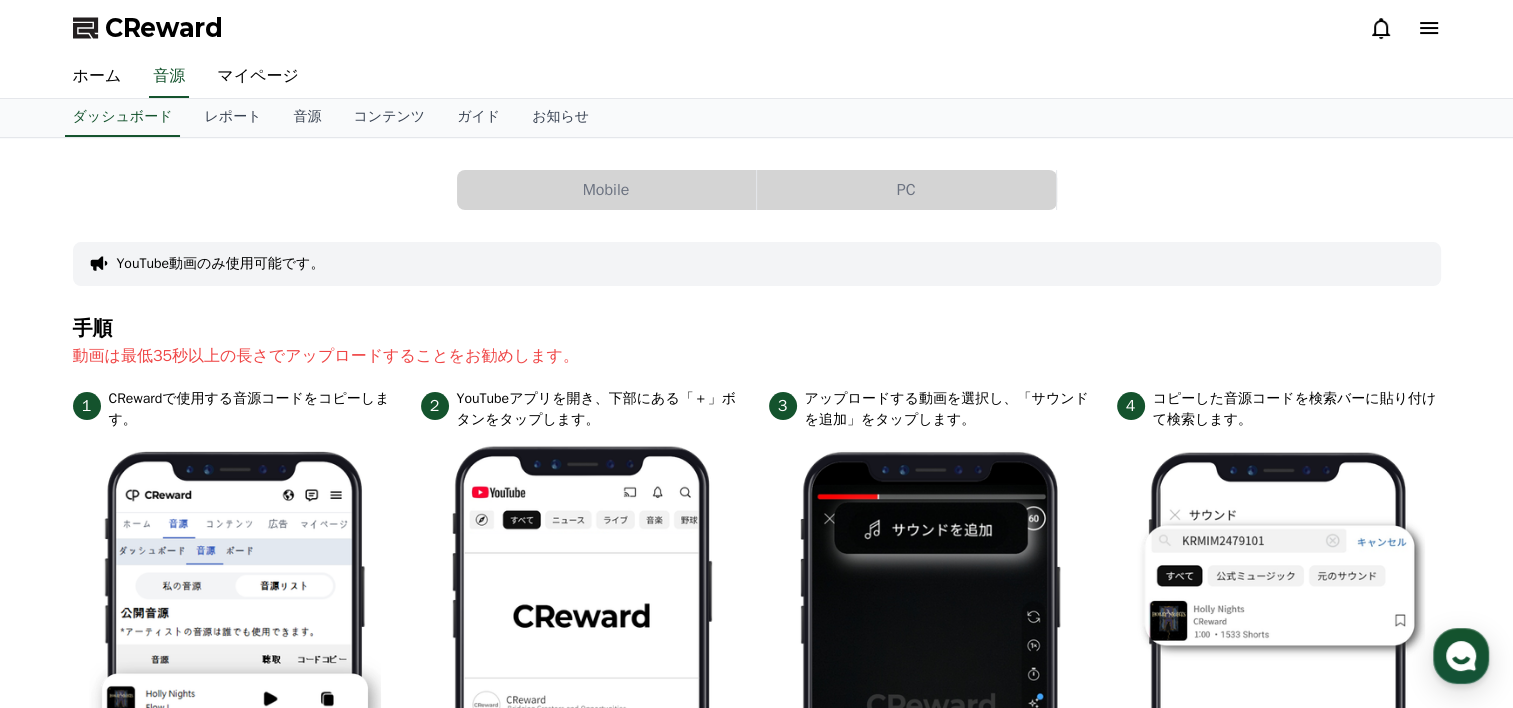 click on "PC" at bounding box center [906, 190] 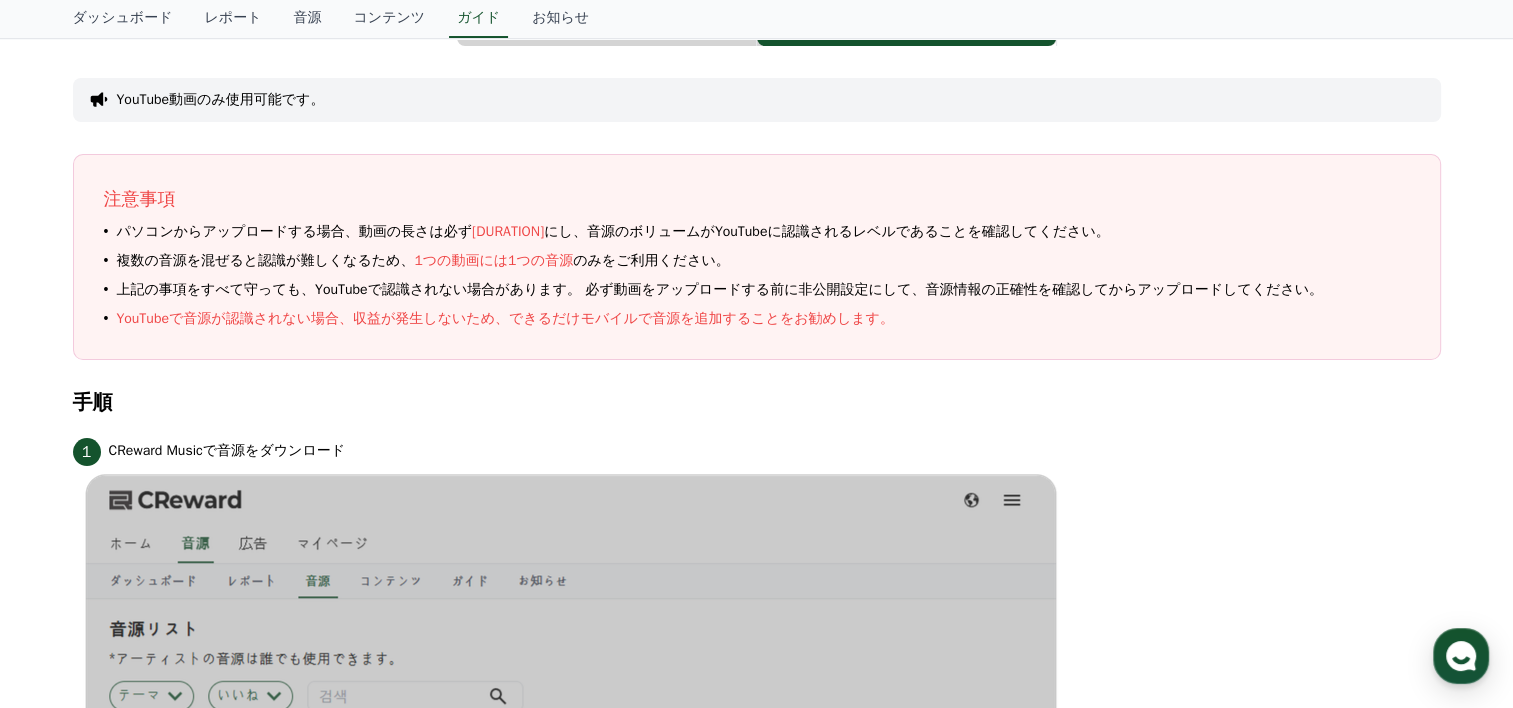 scroll, scrollTop: 0, scrollLeft: 0, axis: both 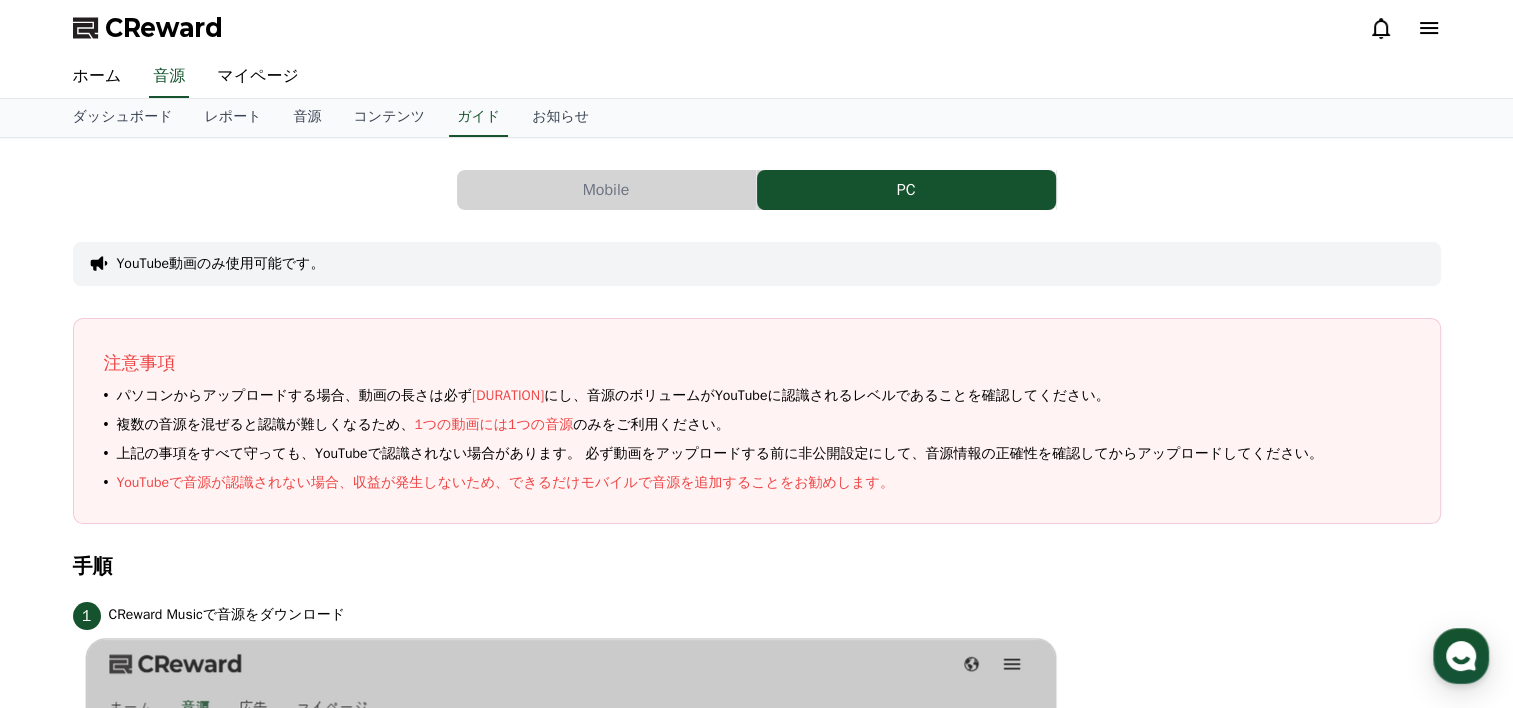 click on "Mobile" at bounding box center [606, 190] 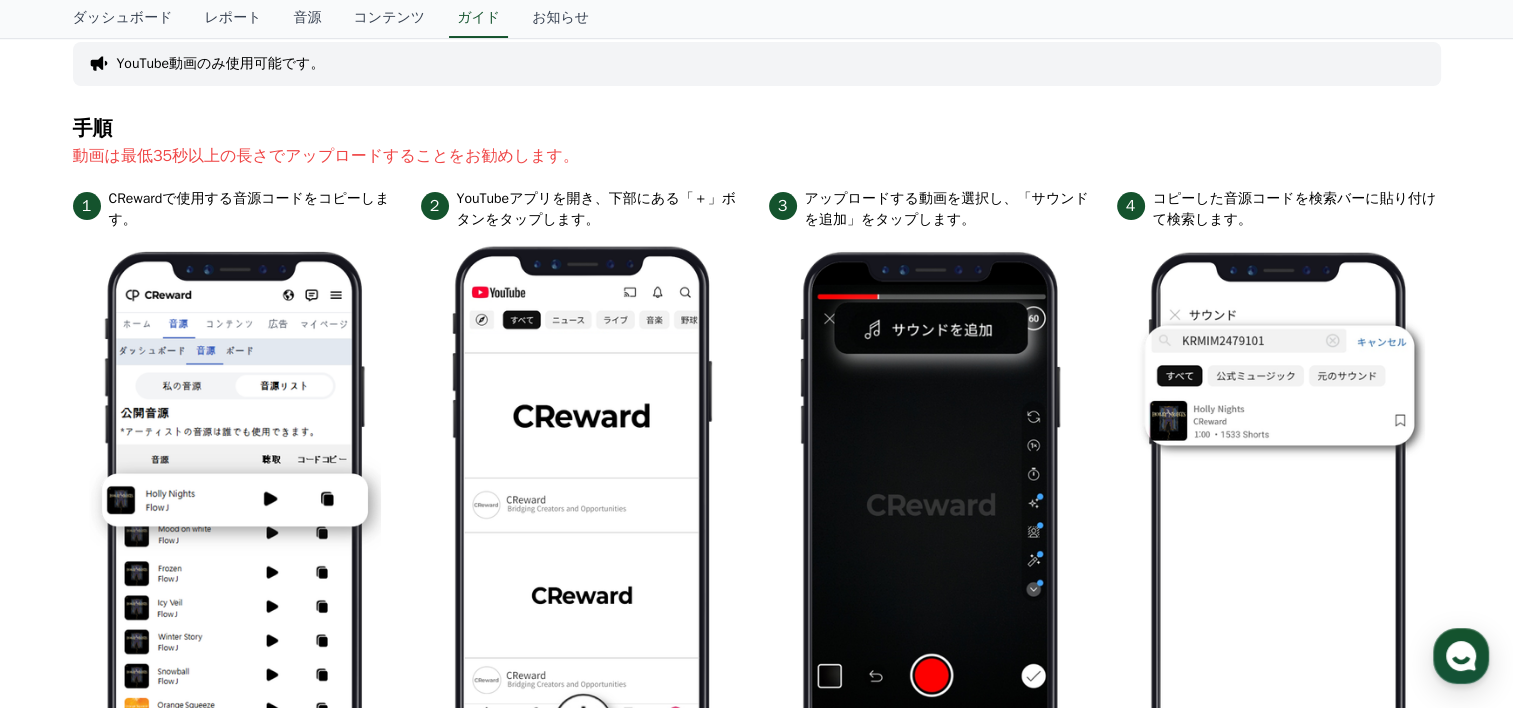 scroll, scrollTop: 0, scrollLeft: 0, axis: both 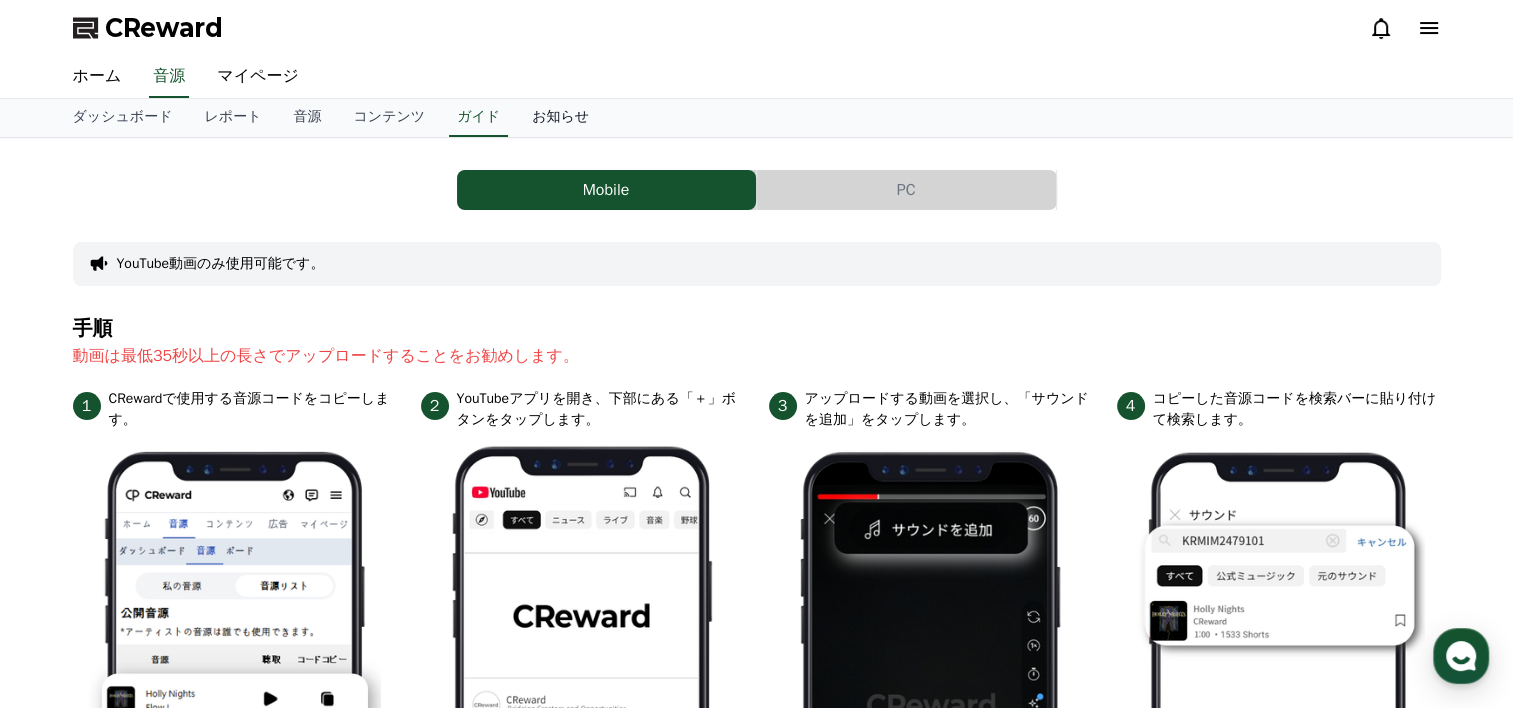 click on "お知らせ" at bounding box center [560, 118] 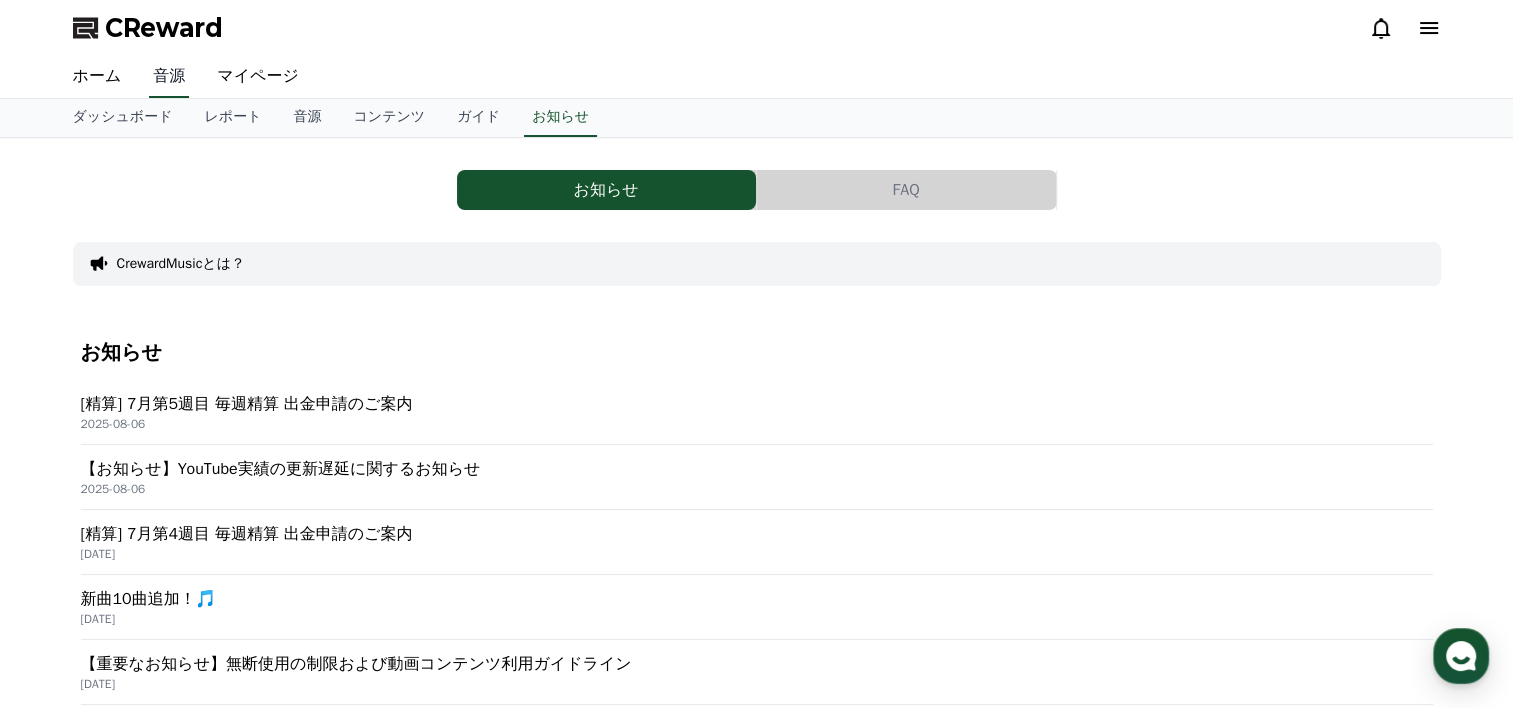 click on "音源" at bounding box center [169, 77] 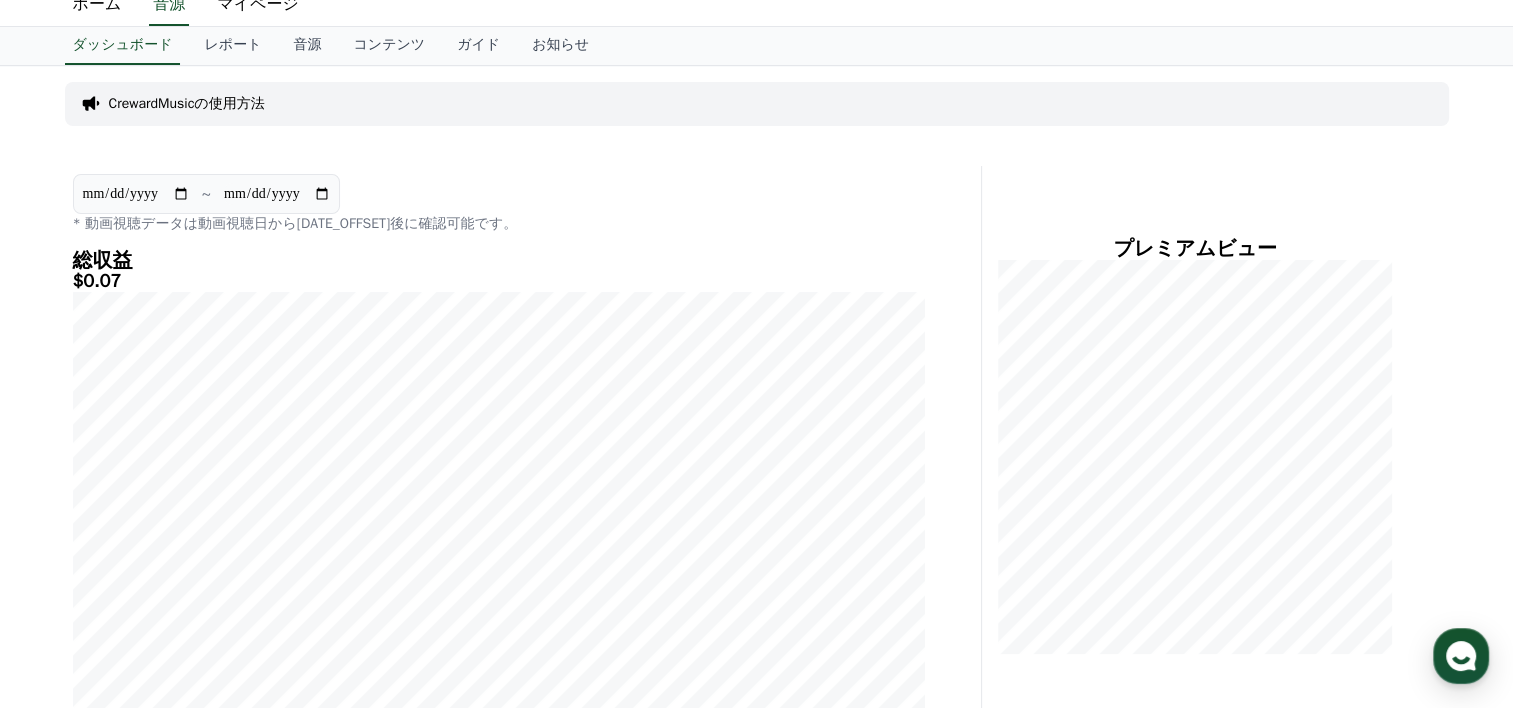 scroll, scrollTop: 0, scrollLeft: 0, axis: both 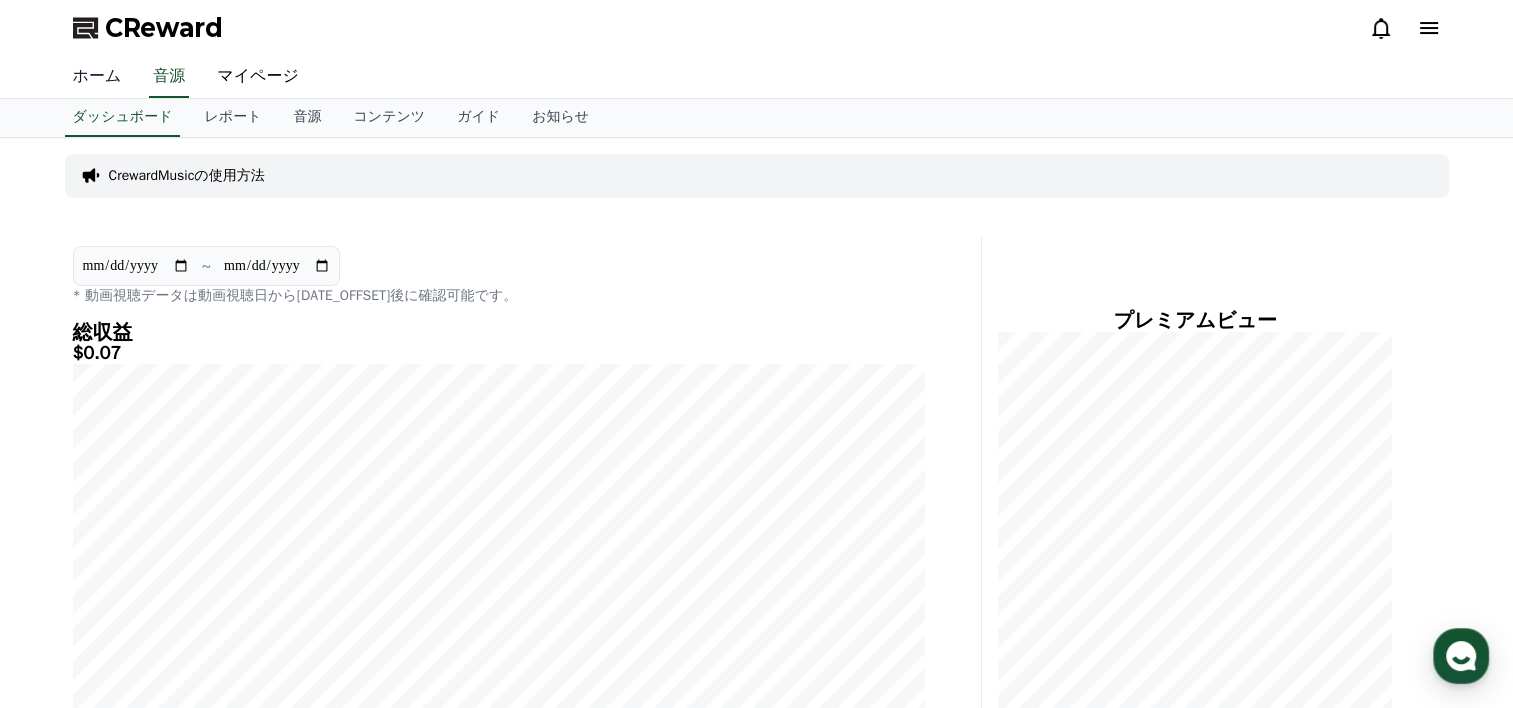 click on "ホーム" at bounding box center (97, 77) 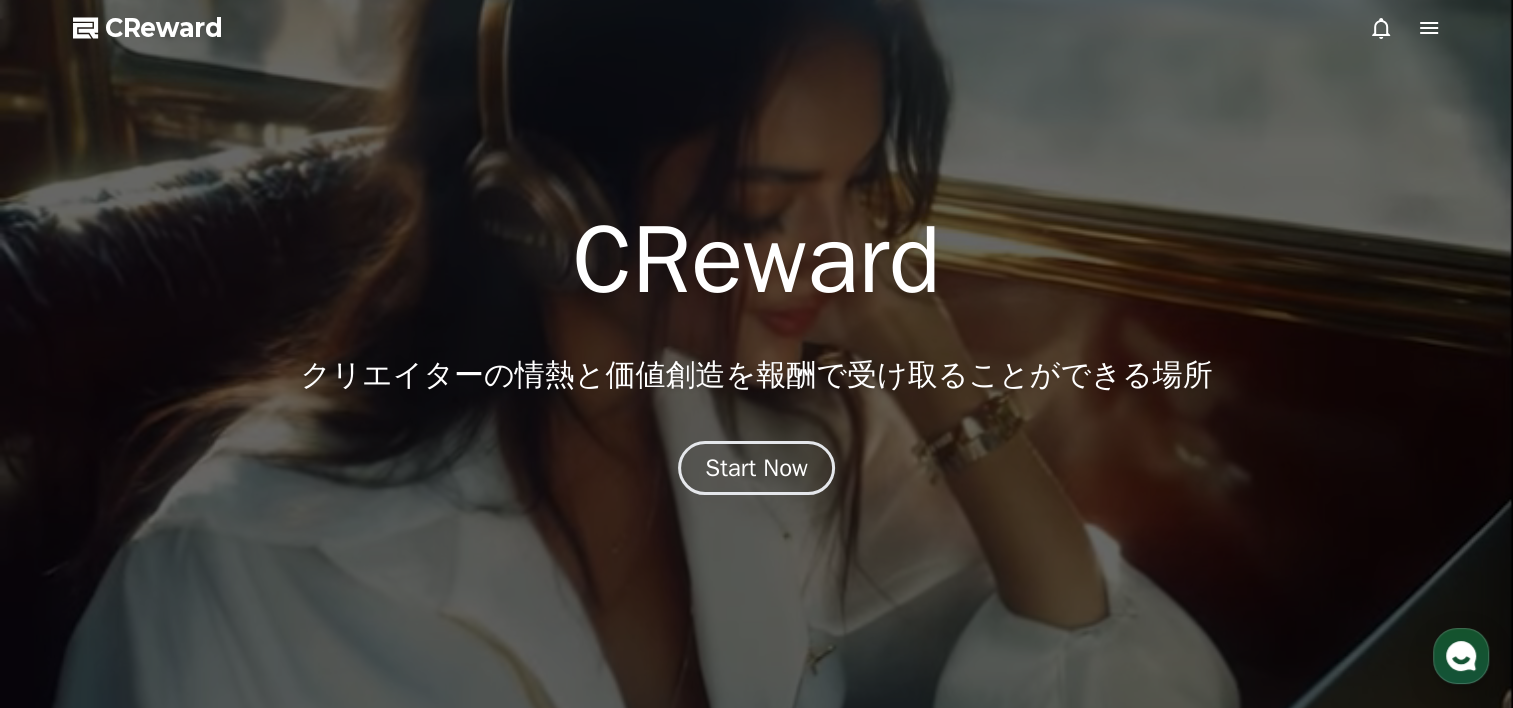 click 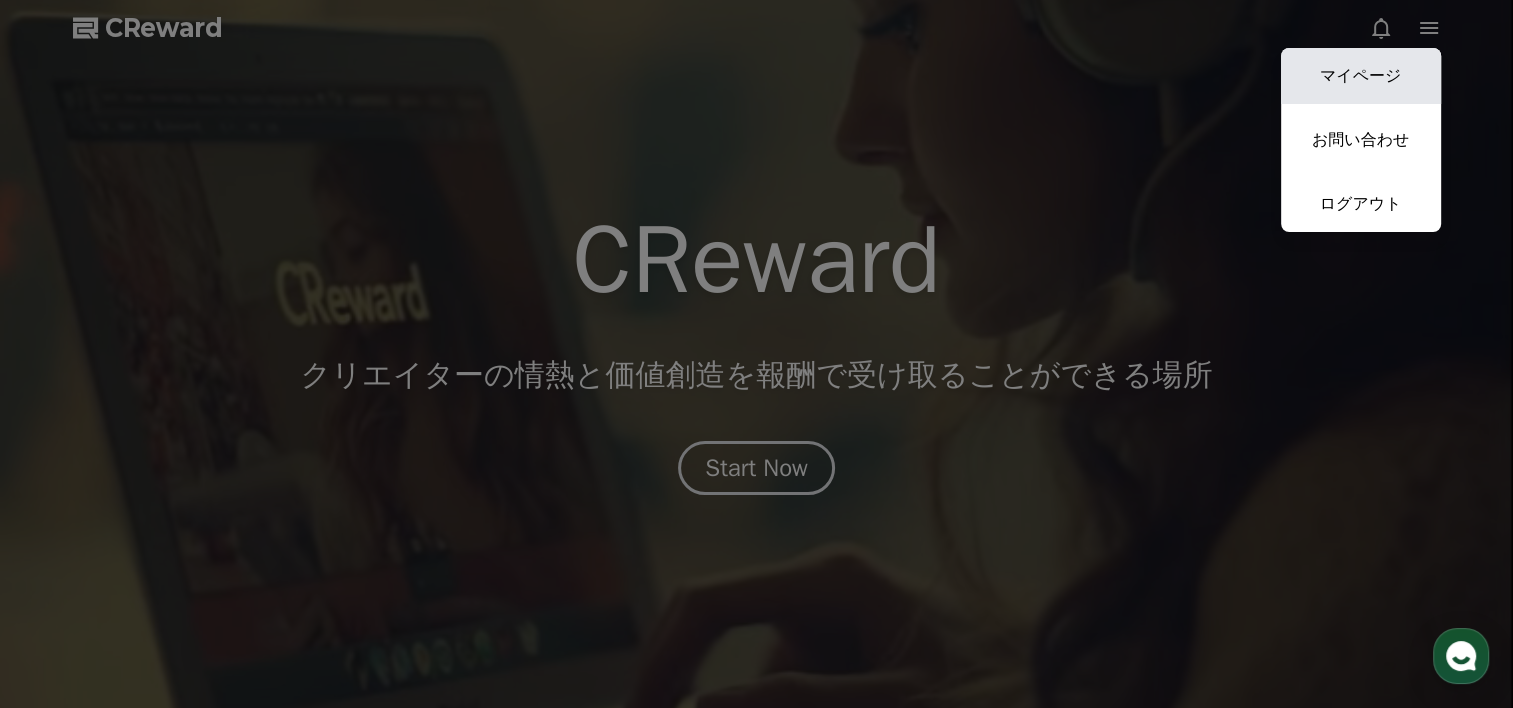 click on "マイページ" at bounding box center [1361, 76] 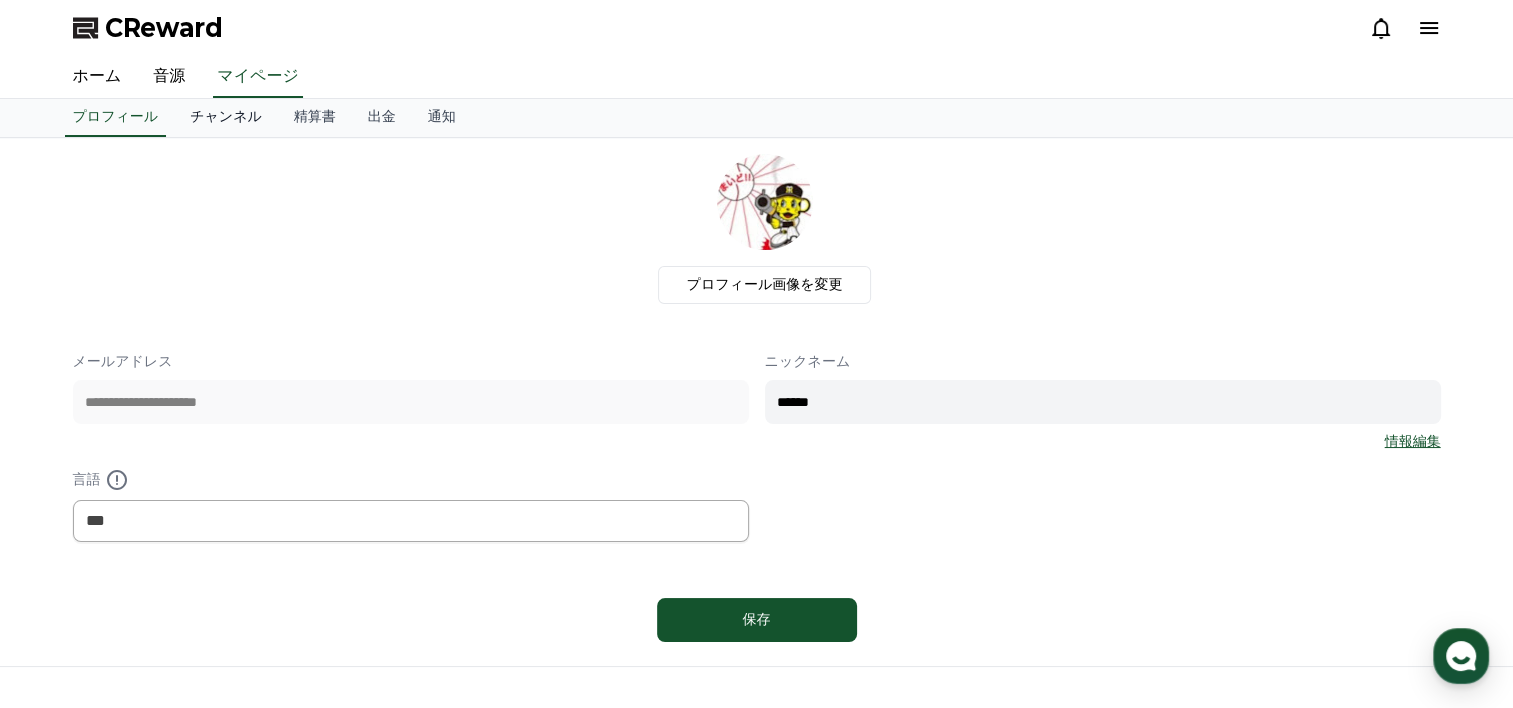 click on "チャンネル" at bounding box center (226, 118) 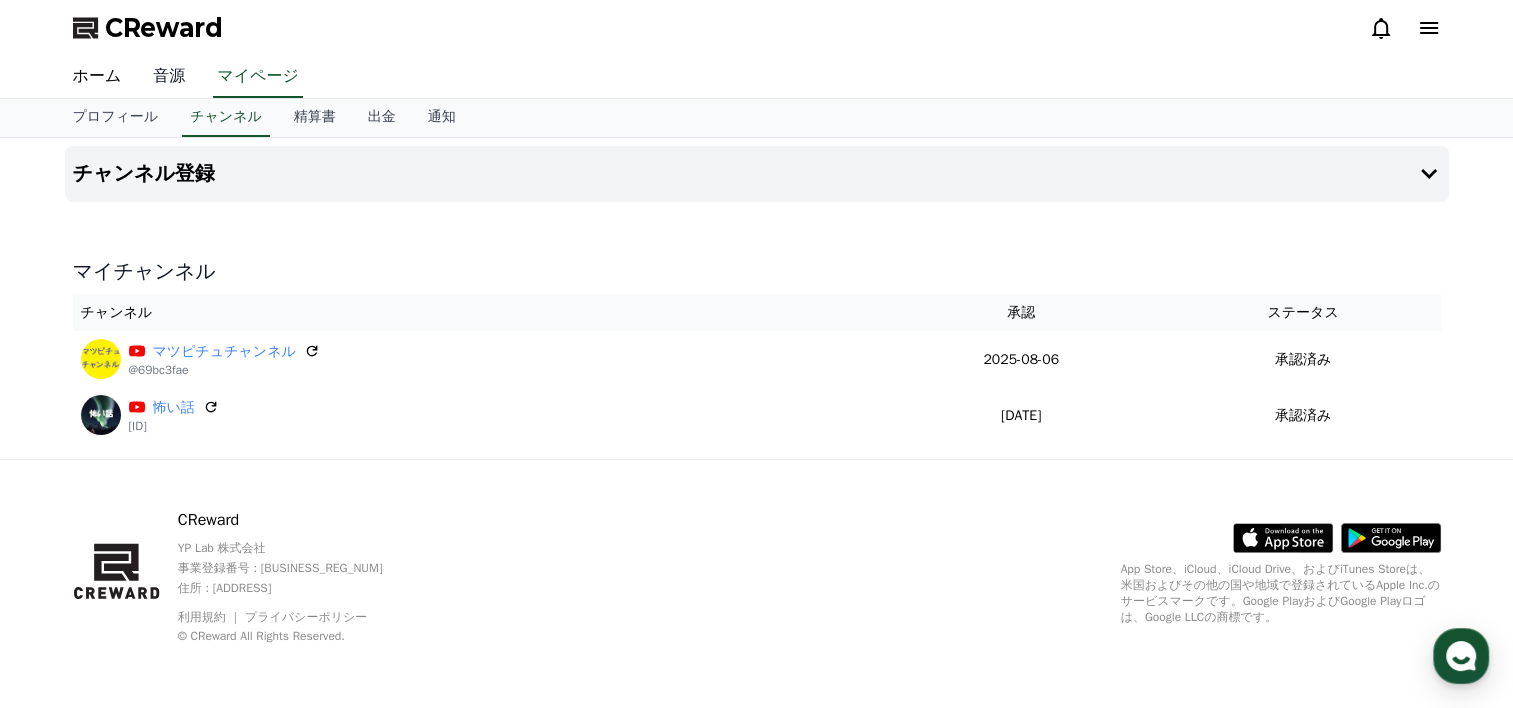click on "音源" at bounding box center (169, 77) 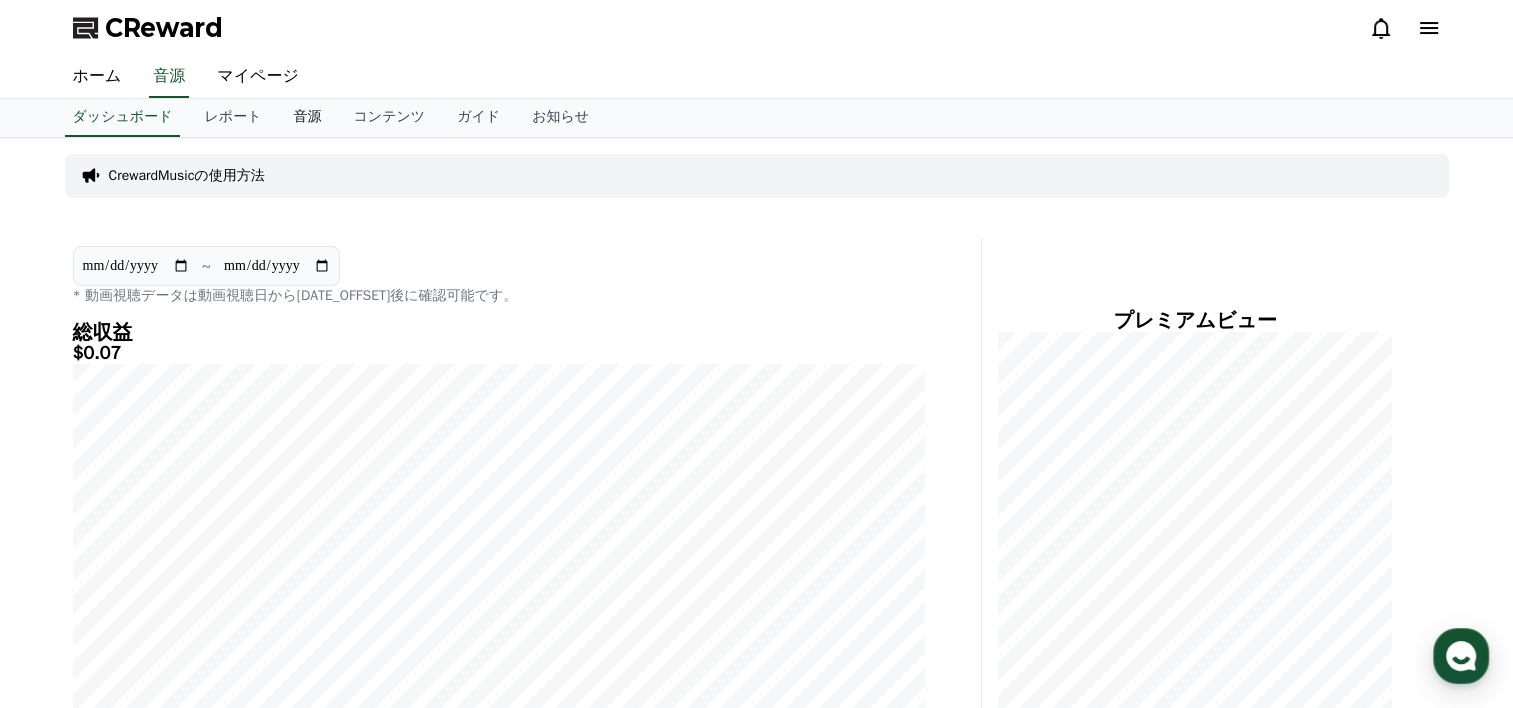 click on "音源" at bounding box center (307, 118) 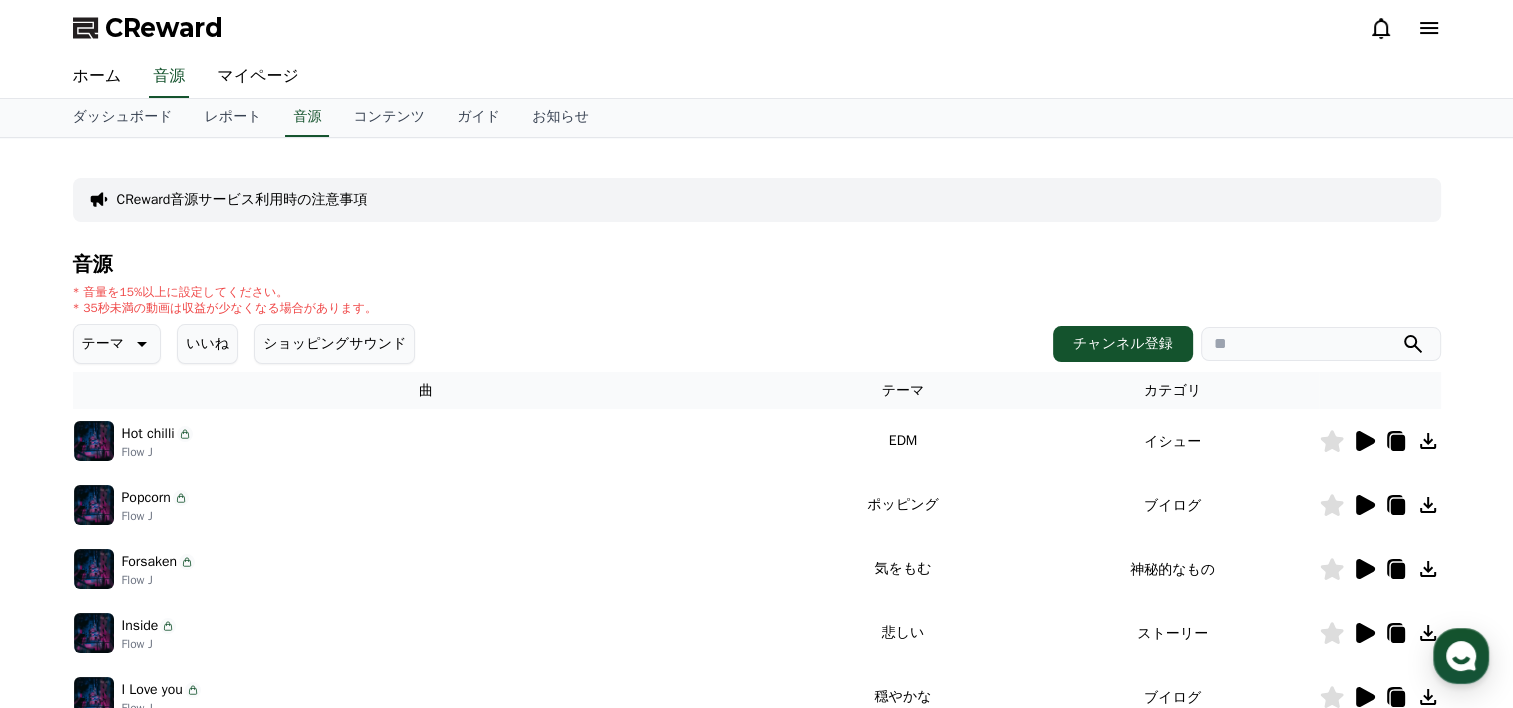 click 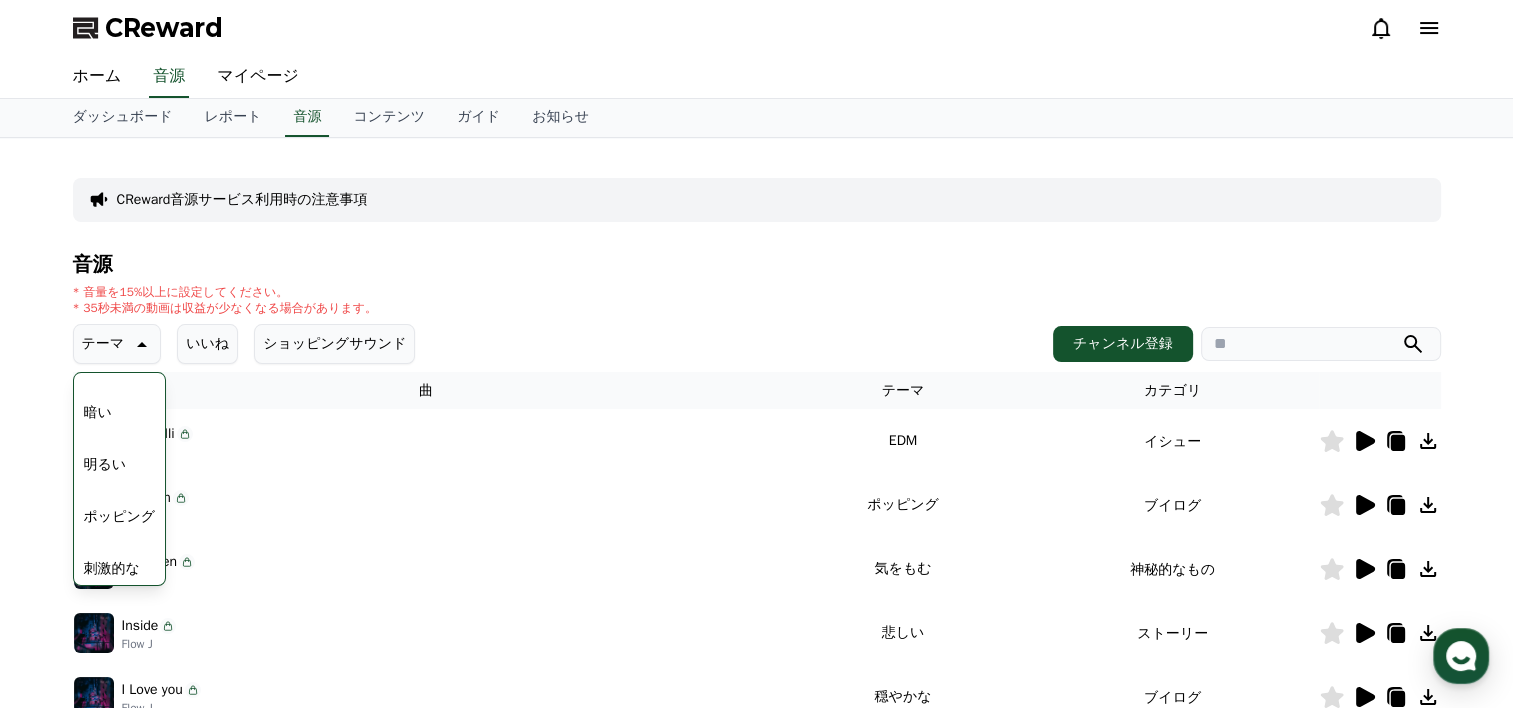 scroll, scrollTop: 200, scrollLeft: 0, axis: vertical 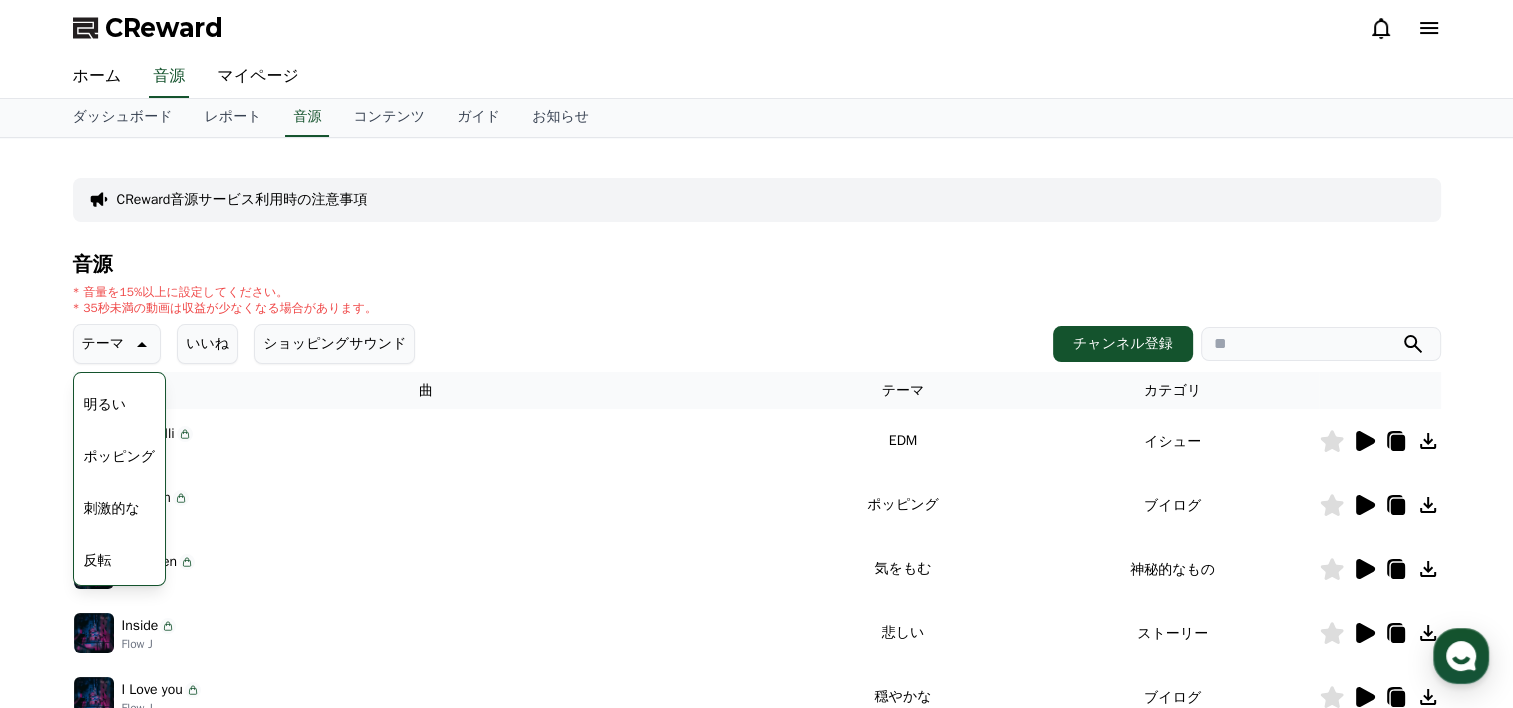 click on "明るい" at bounding box center [105, 405] 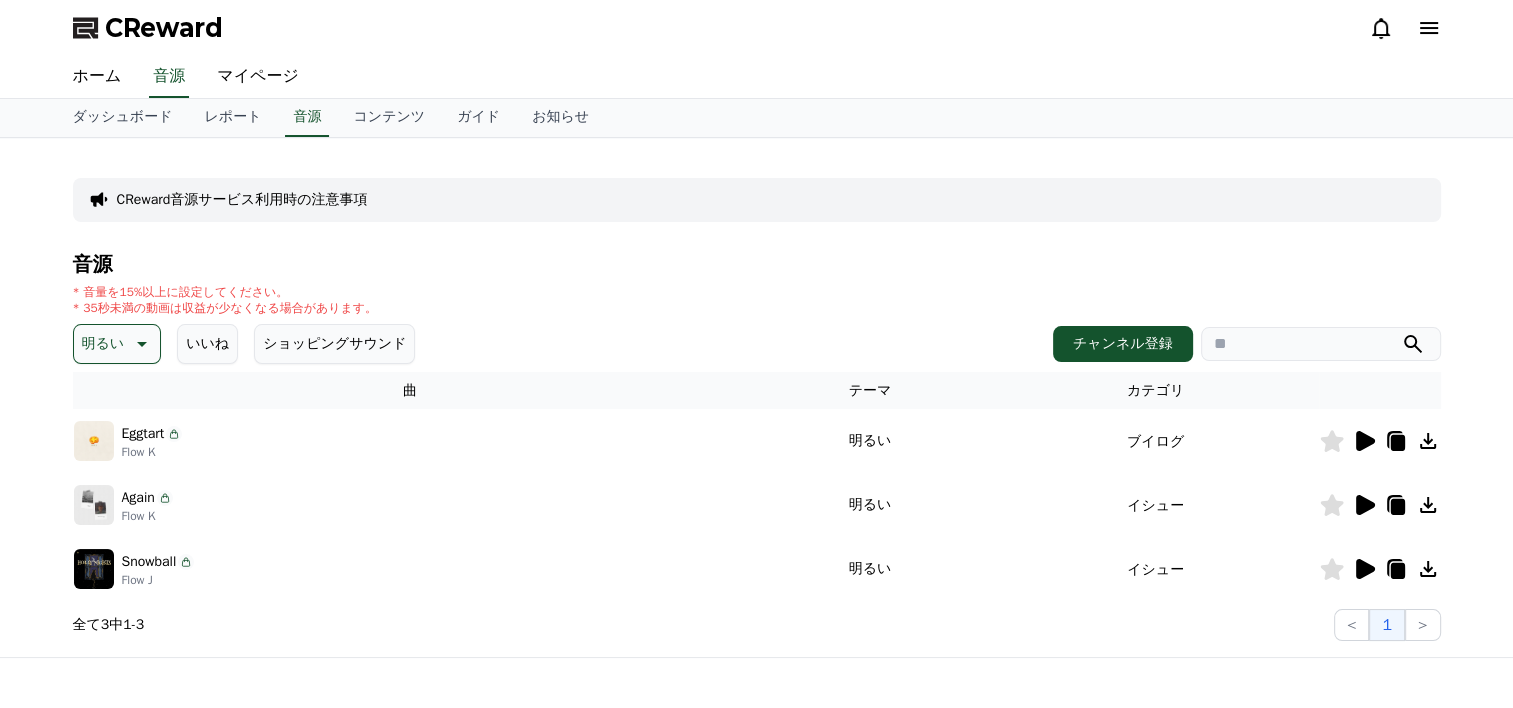scroll, scrollTop: 0, scrollLeft: 0, axis: both 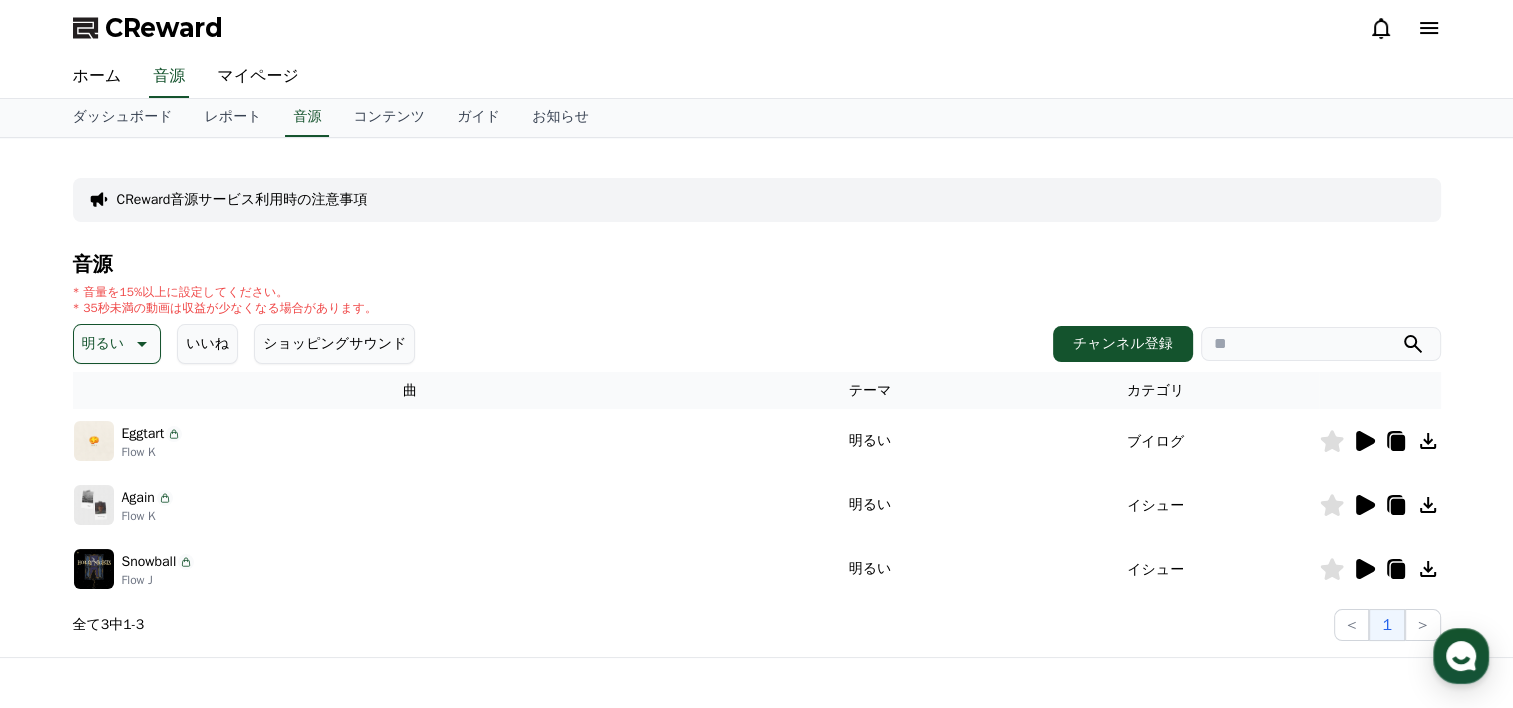click 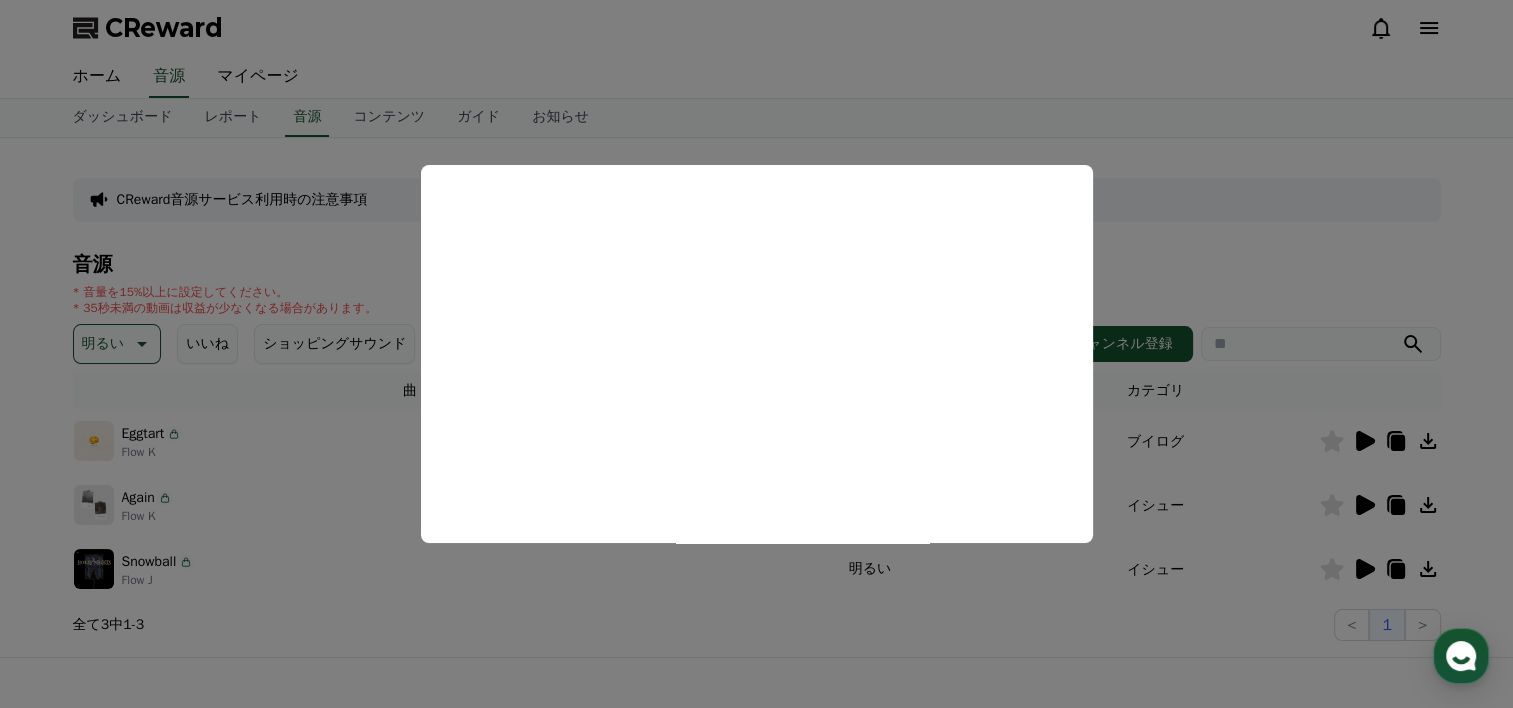 click at bounding box center (756, 354) 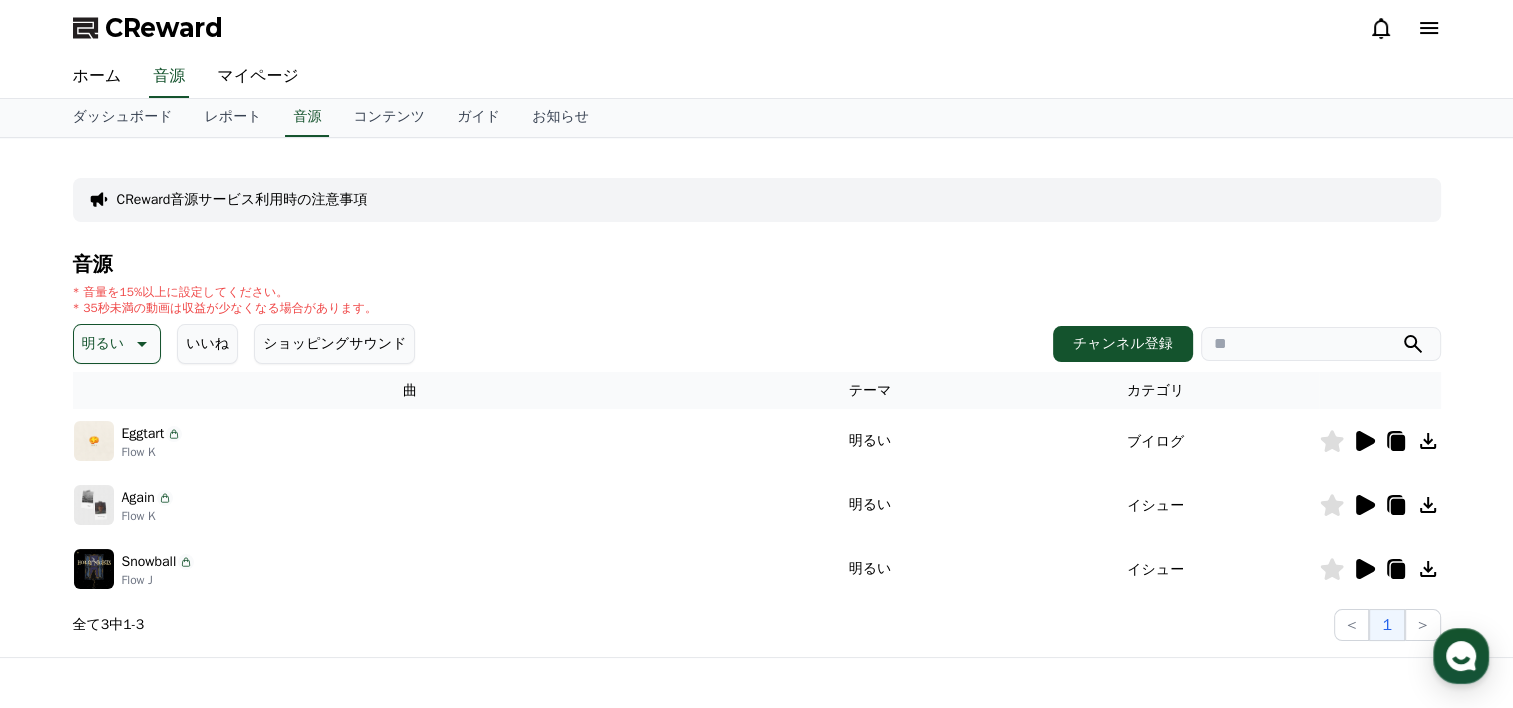 click 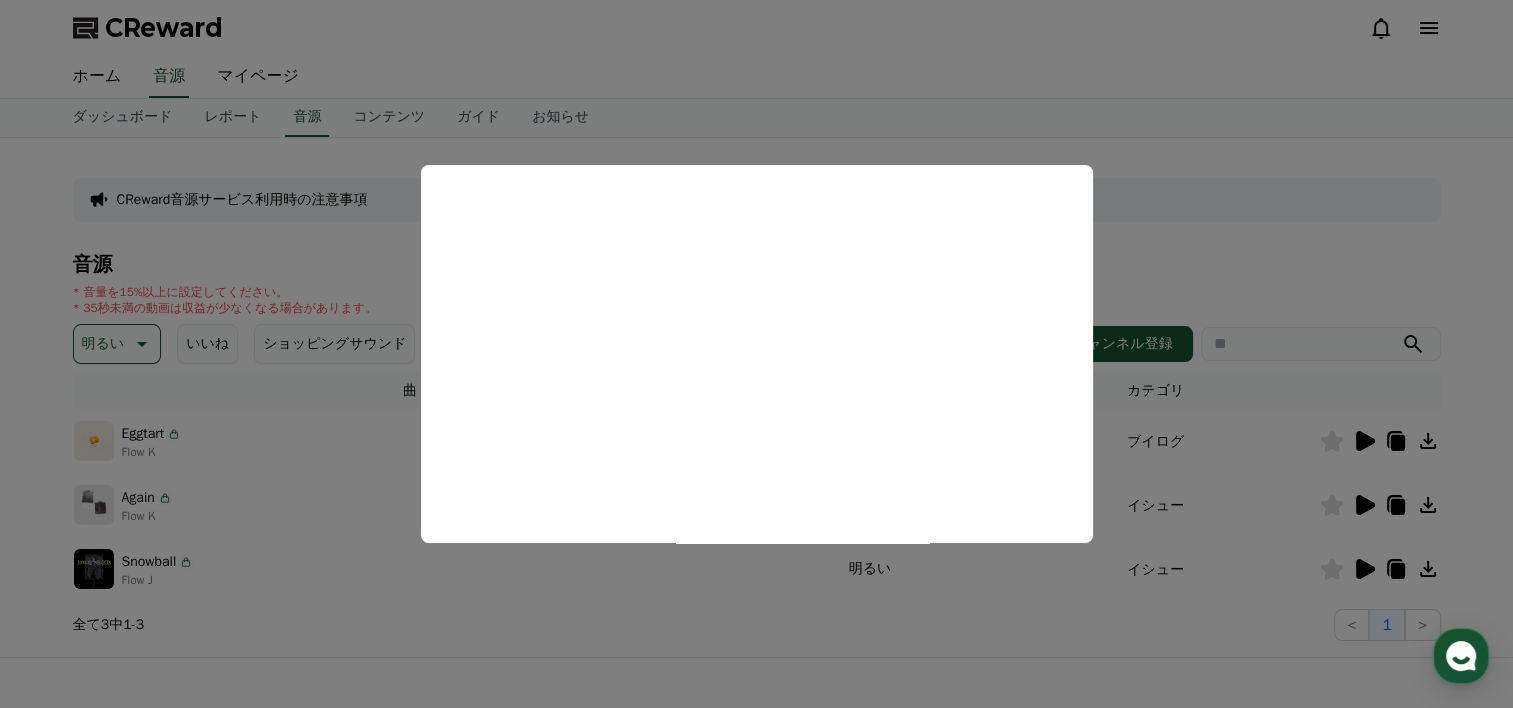 click at bounding box center [756, 354] 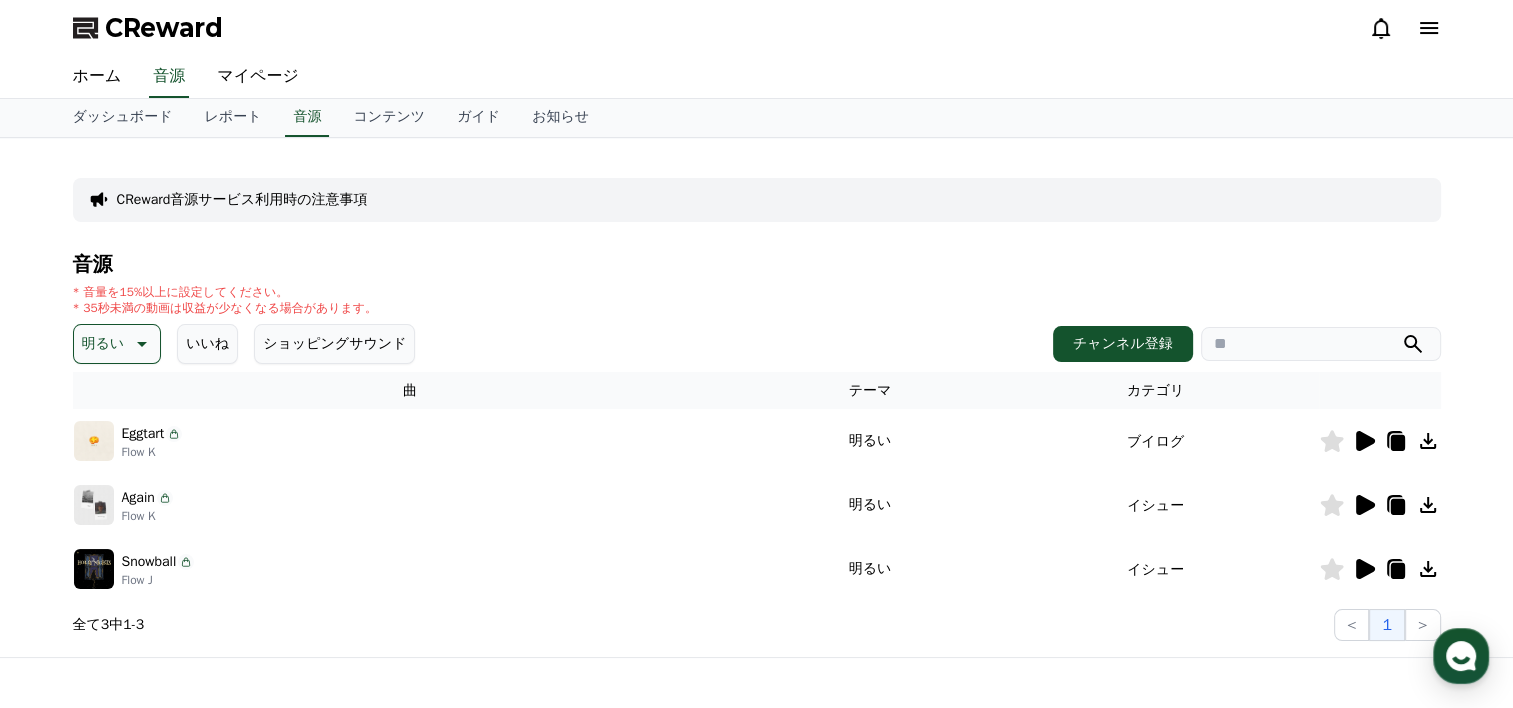 click 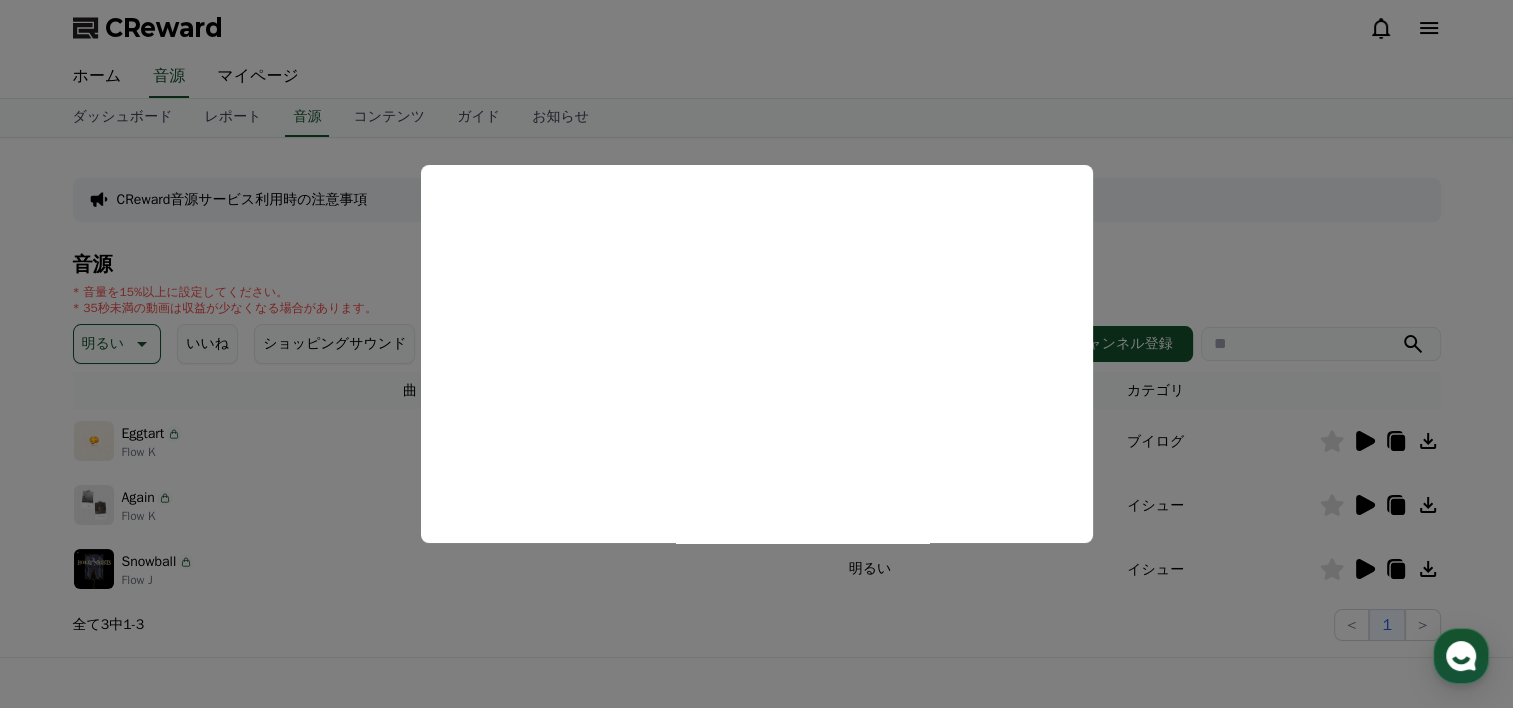 click at bounding box center (756, 354) 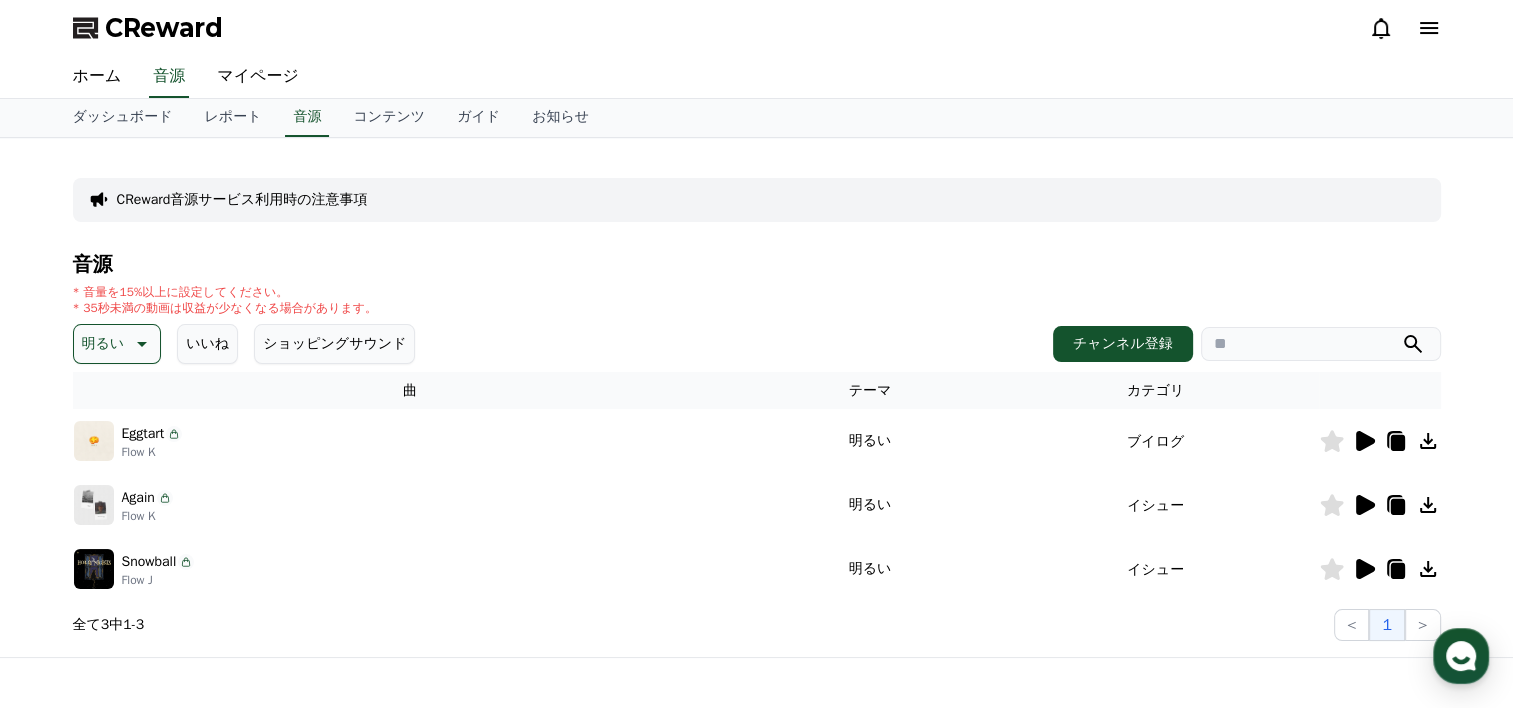 click on "ショッピングサウンド" at bounding box center [334, 344] 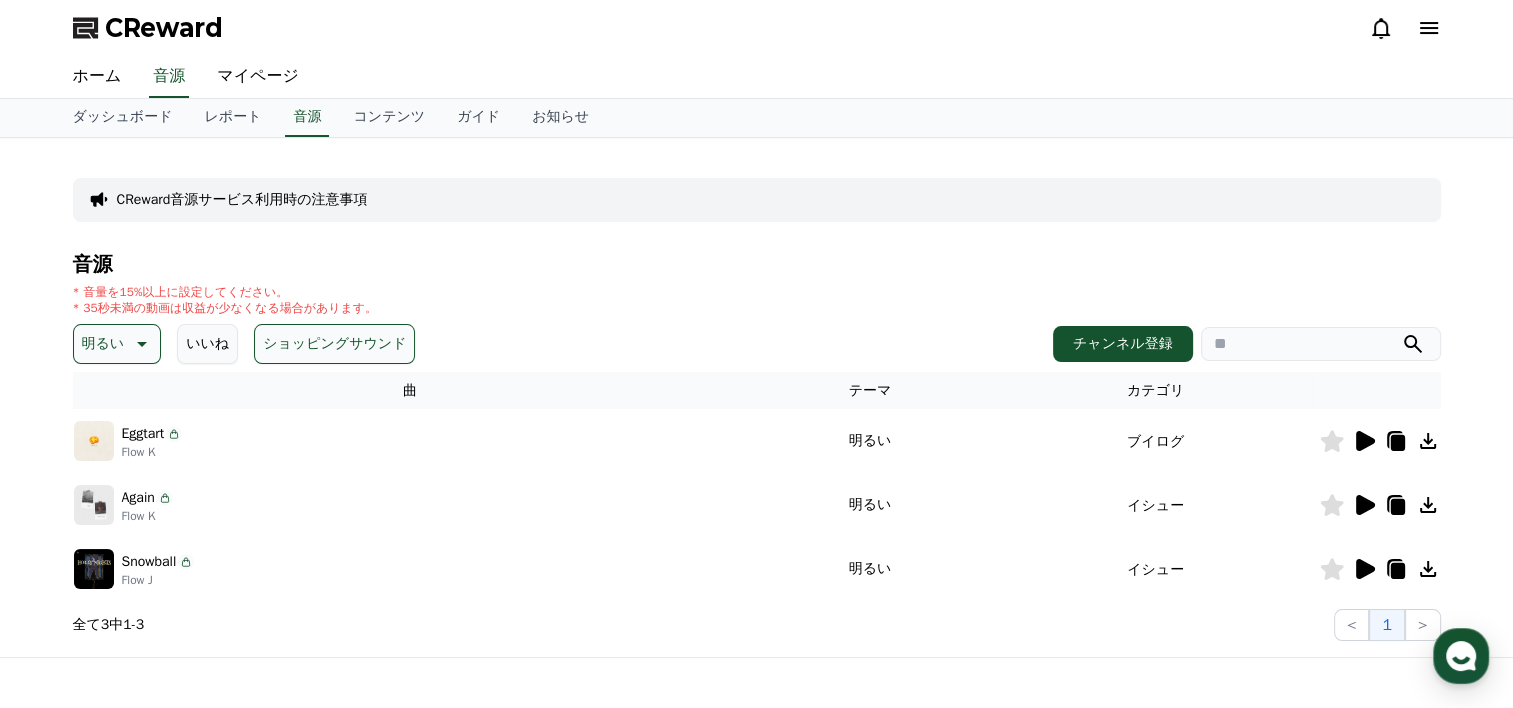 click on "いいね" at bounding box center (207, 344) 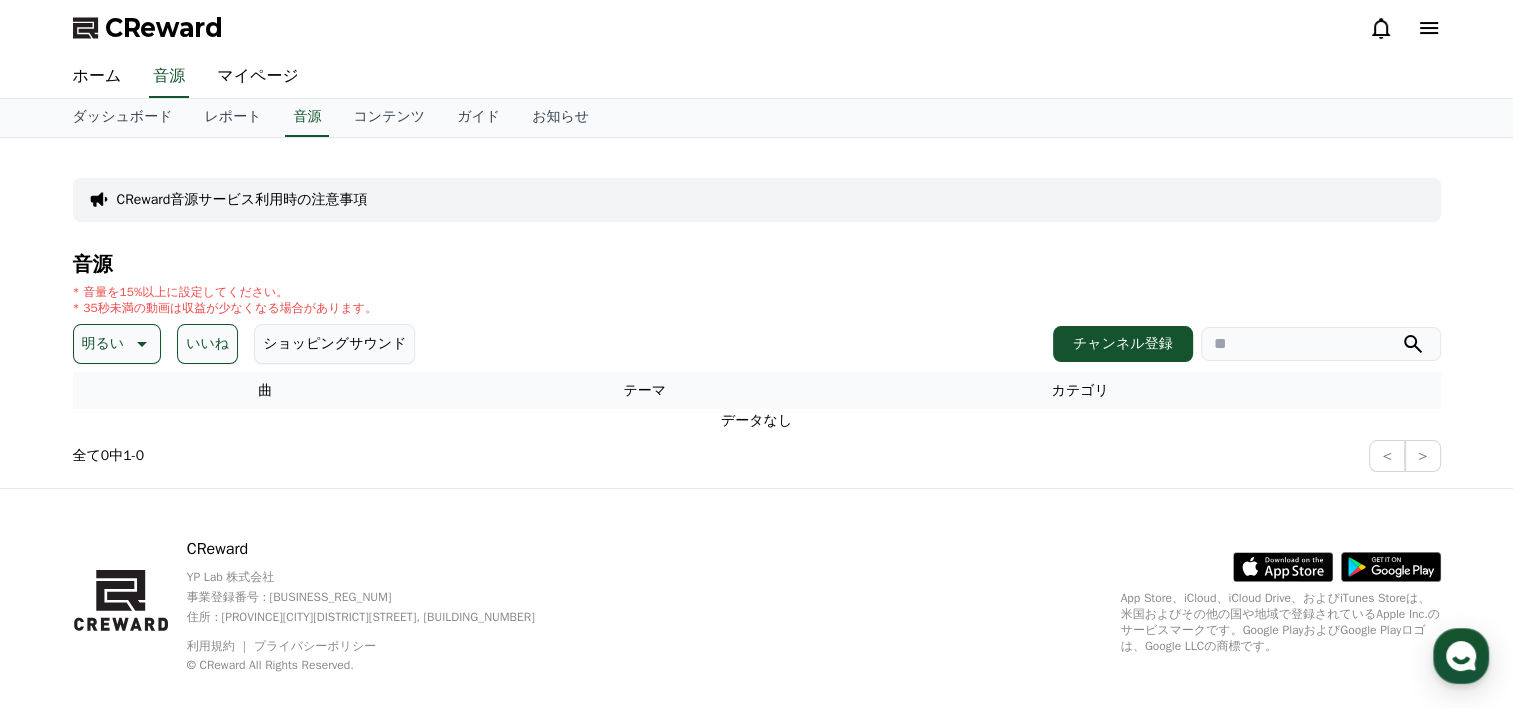 click on "いいね" at bounding box center [207, 344] 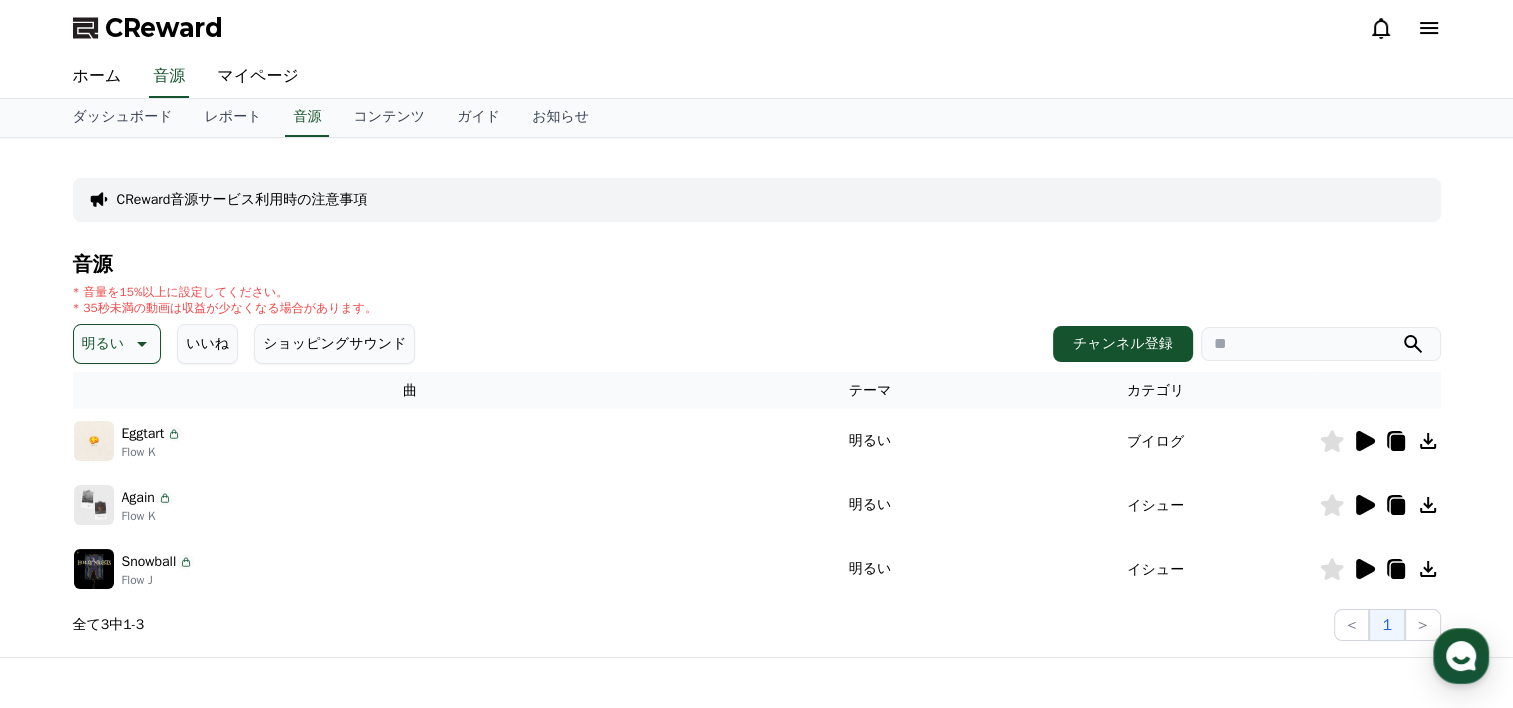 click 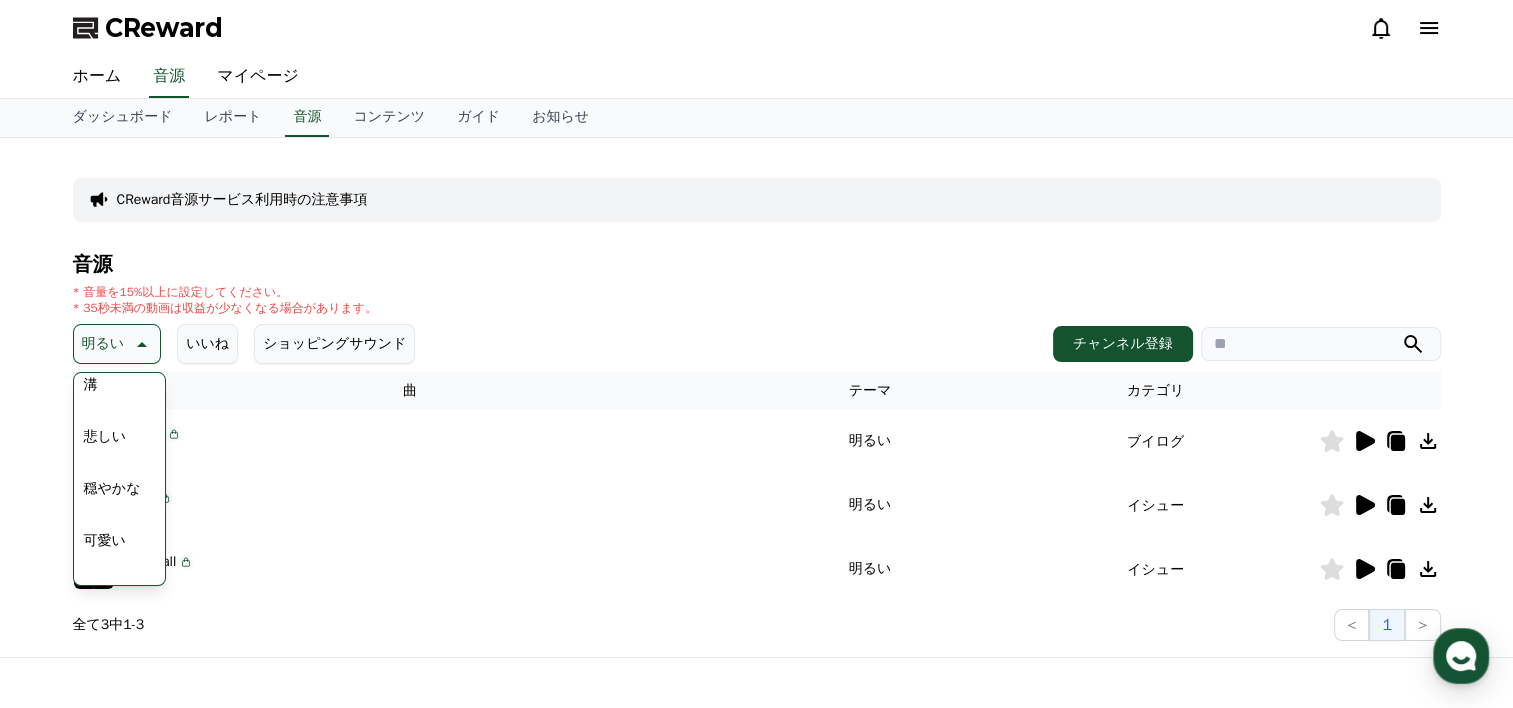 scroll, scrollTop: 700, scrollLeft: 0, axis: vertical 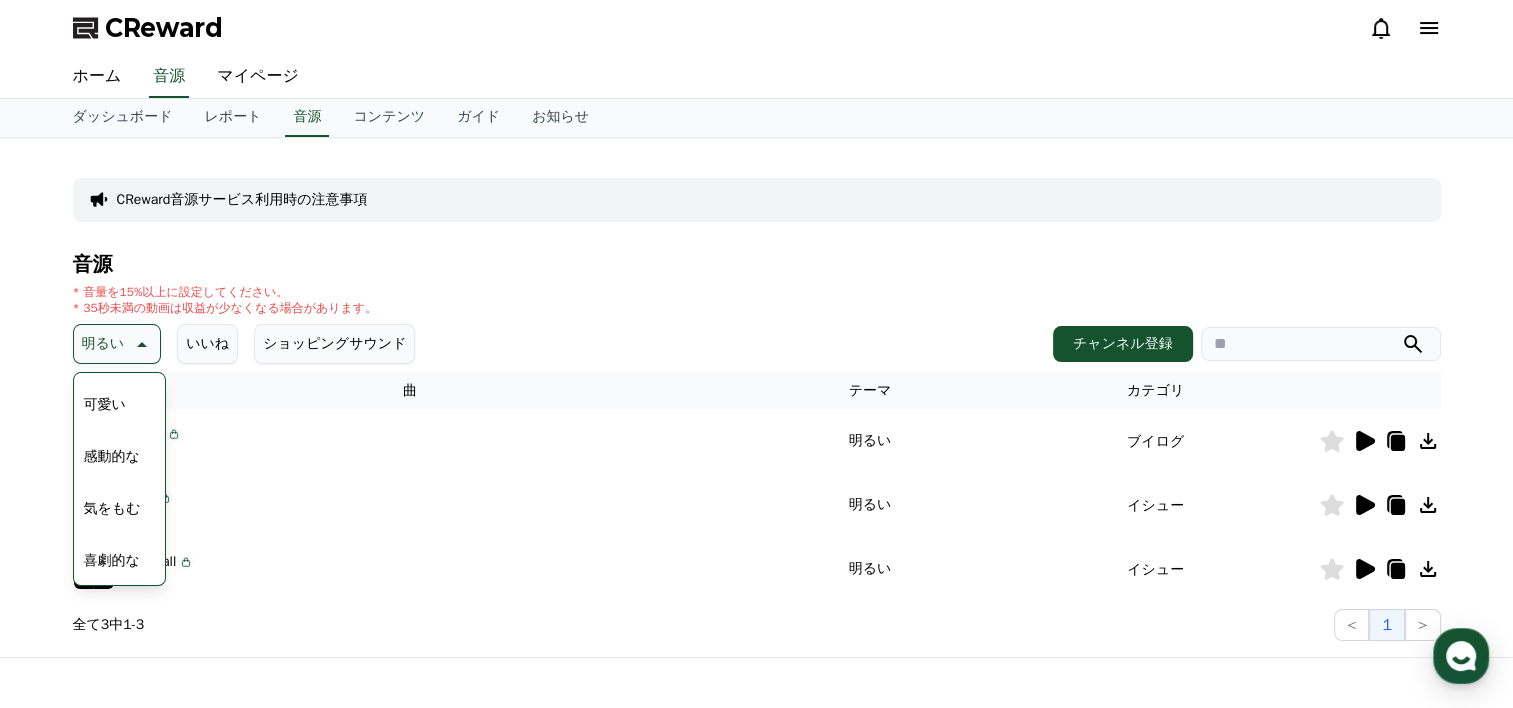 click on "感動的な" at bounding box center (112, 457) 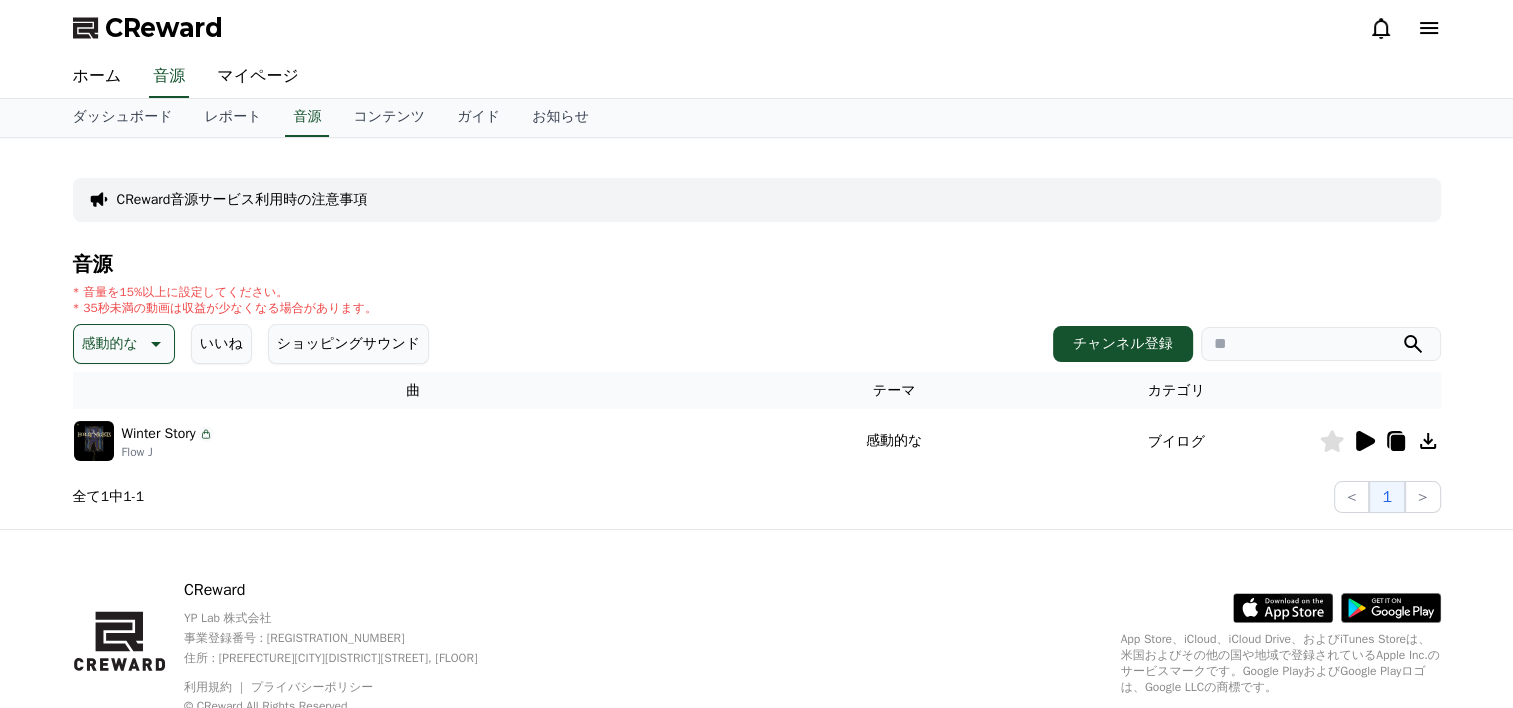 scroll, scrollTop: 0, scrollLeft: 0, axis: both 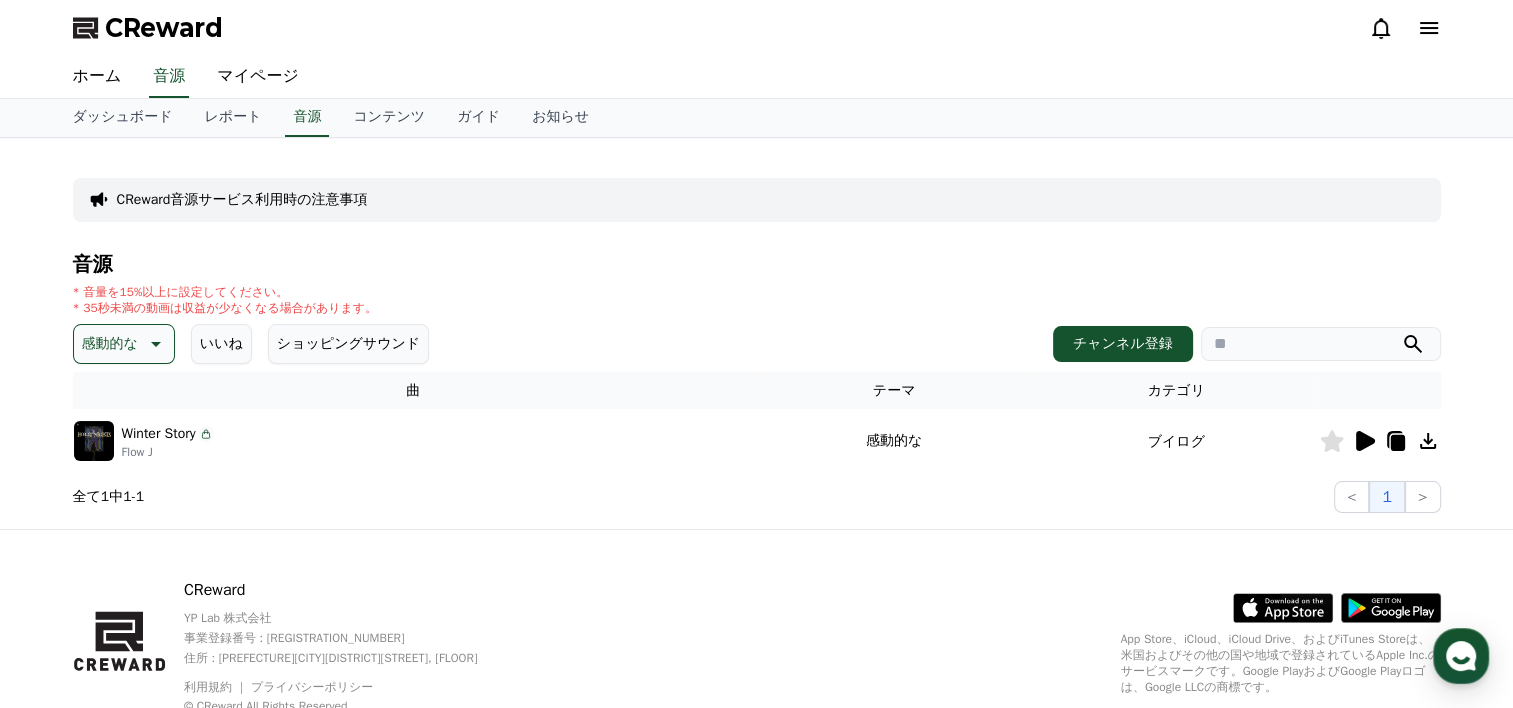 click 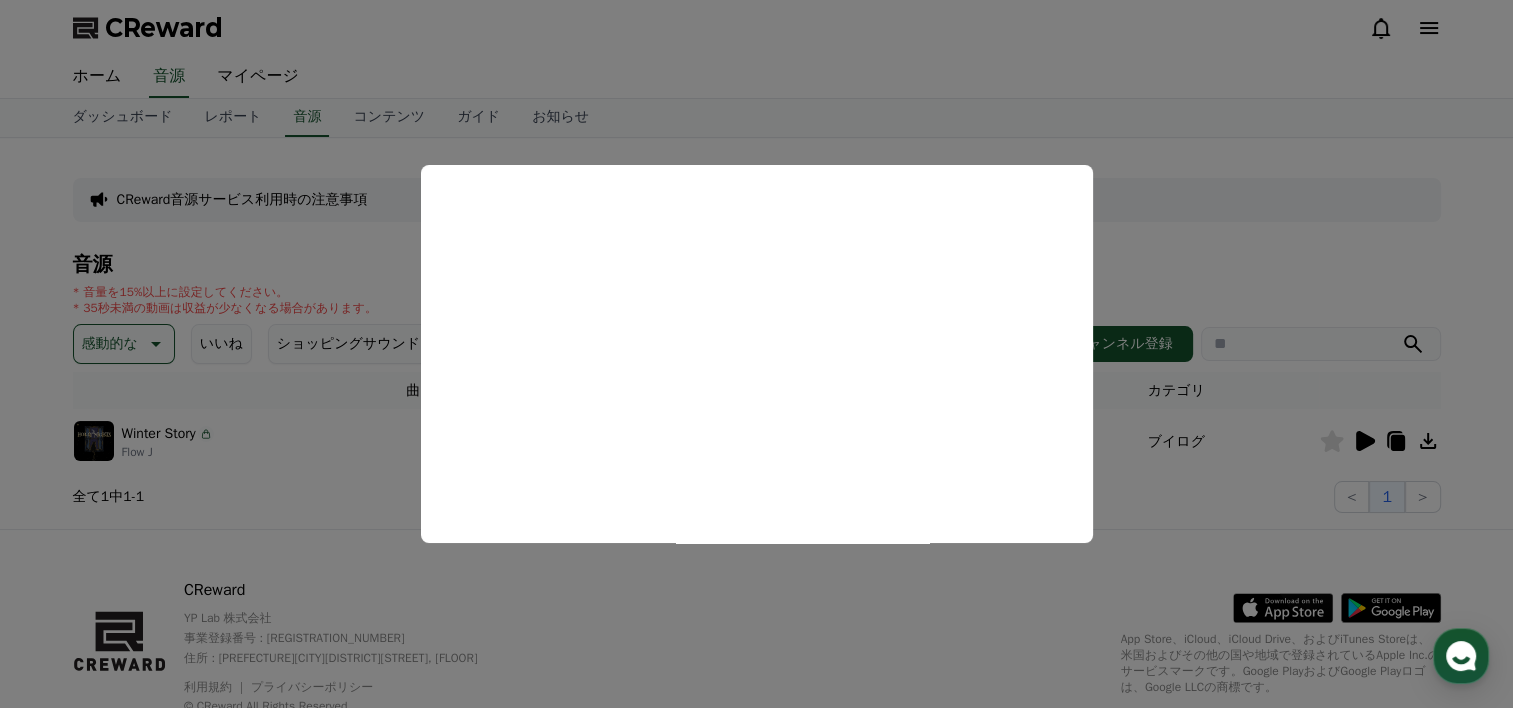 click at bounding box center (756, 354) 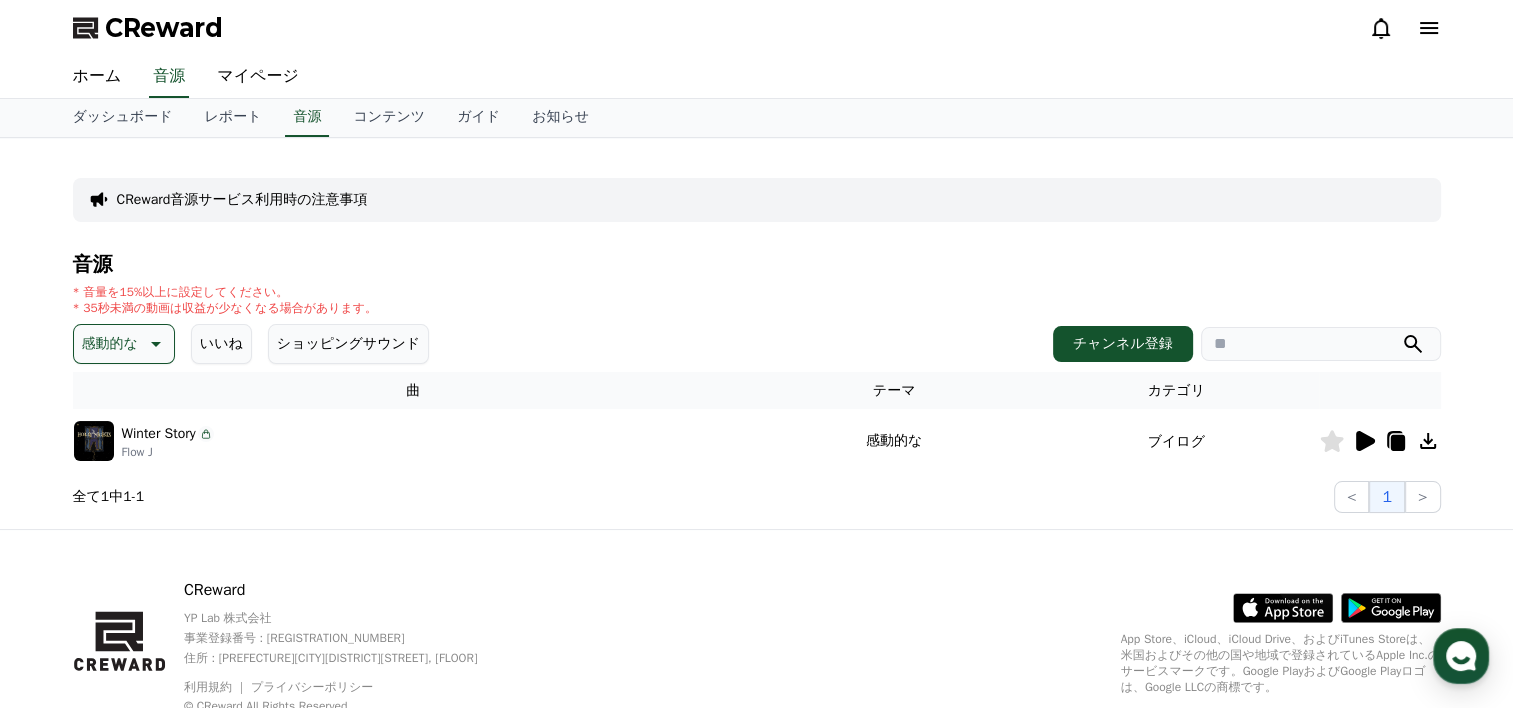 click 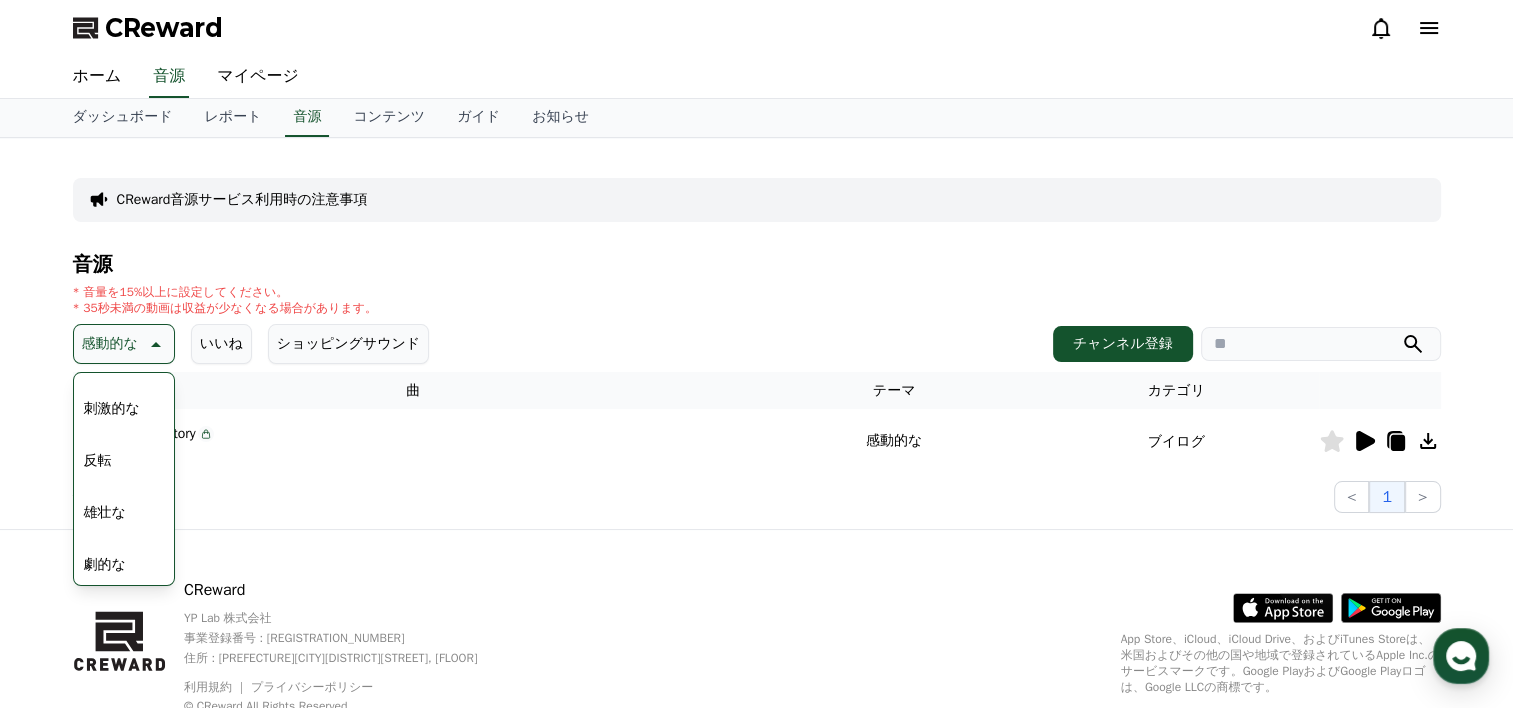scroll, scrollTop: 400, scrollLeft: 0, axis: vertical 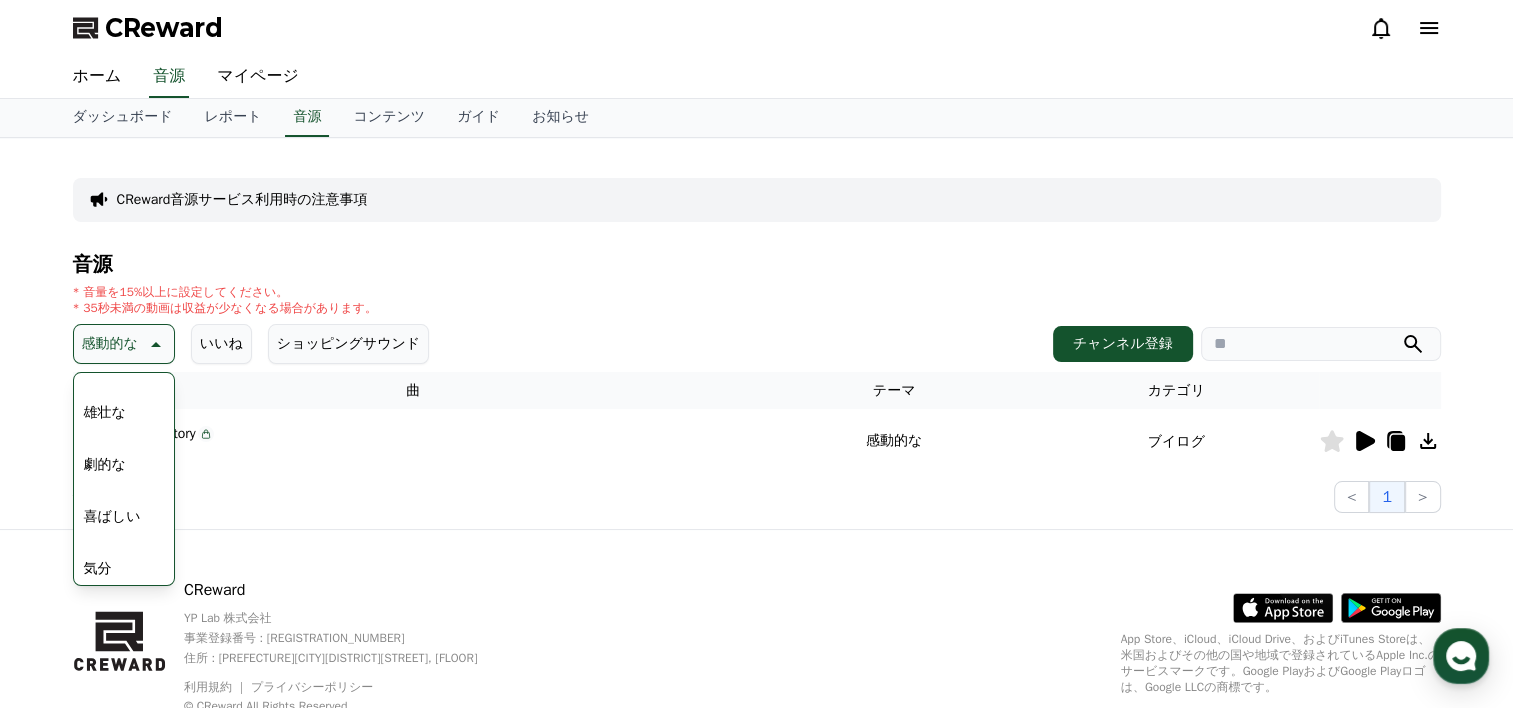 click on "劇的な" at bounding box center [105, 465] 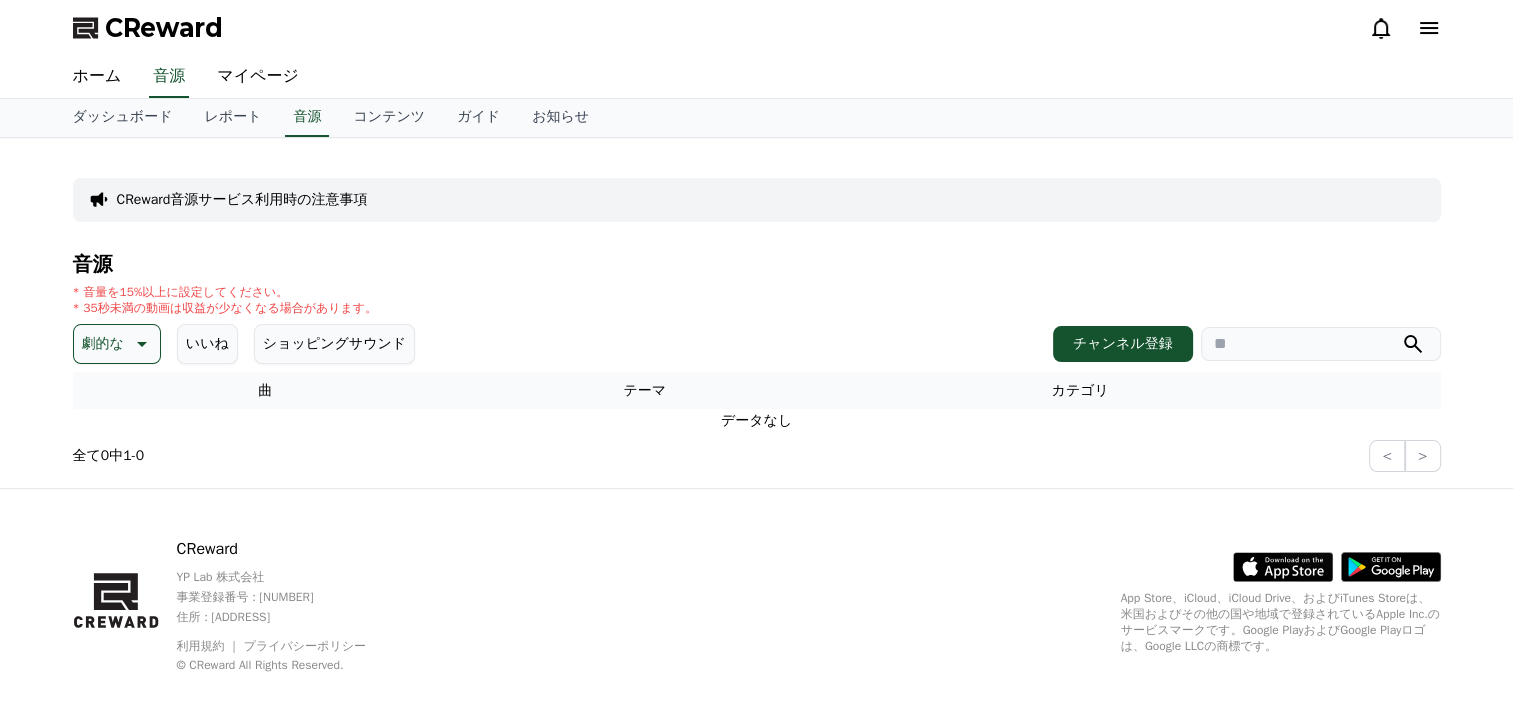 scroll, scrollTop: 0, scrollLeft: 0, axis: both 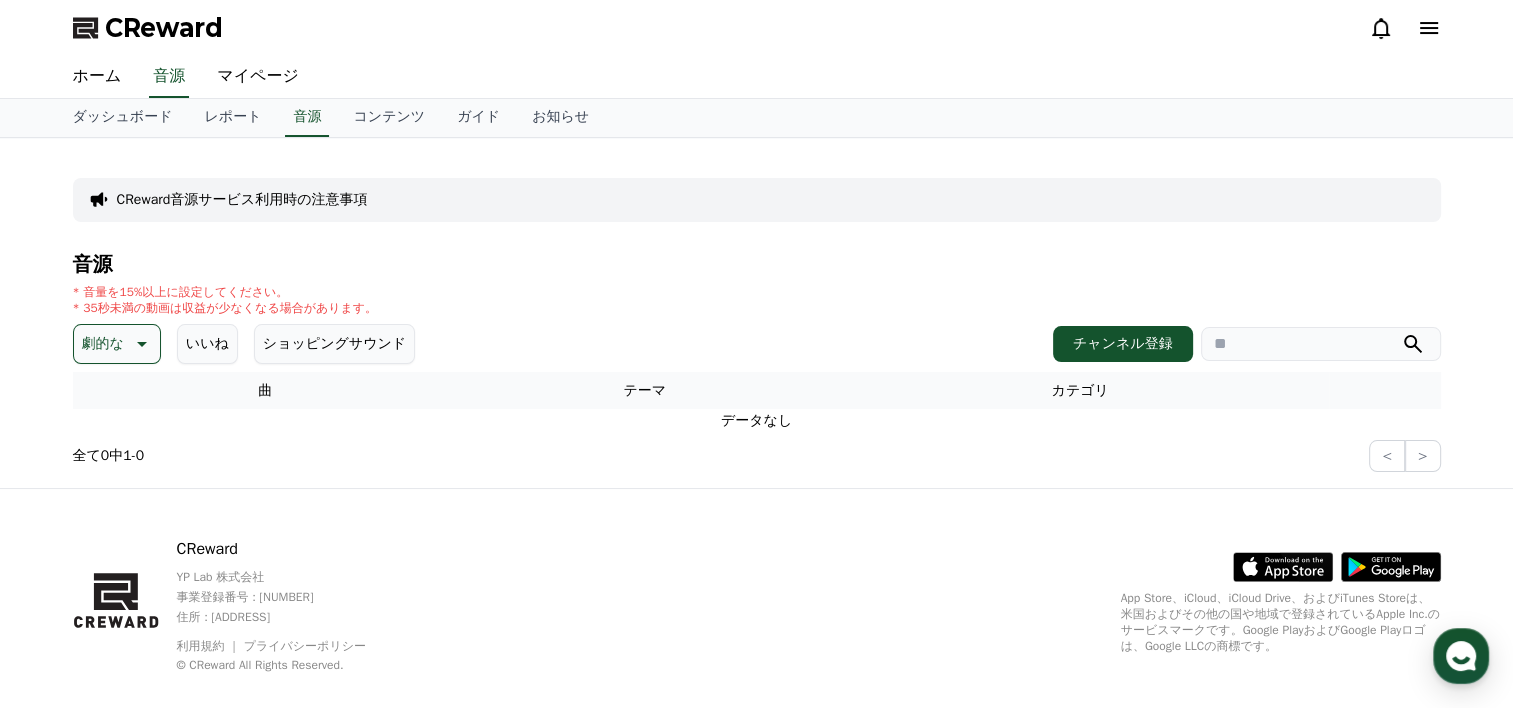 click on "ショッピングサウンド" at bounding box center (334, 344) 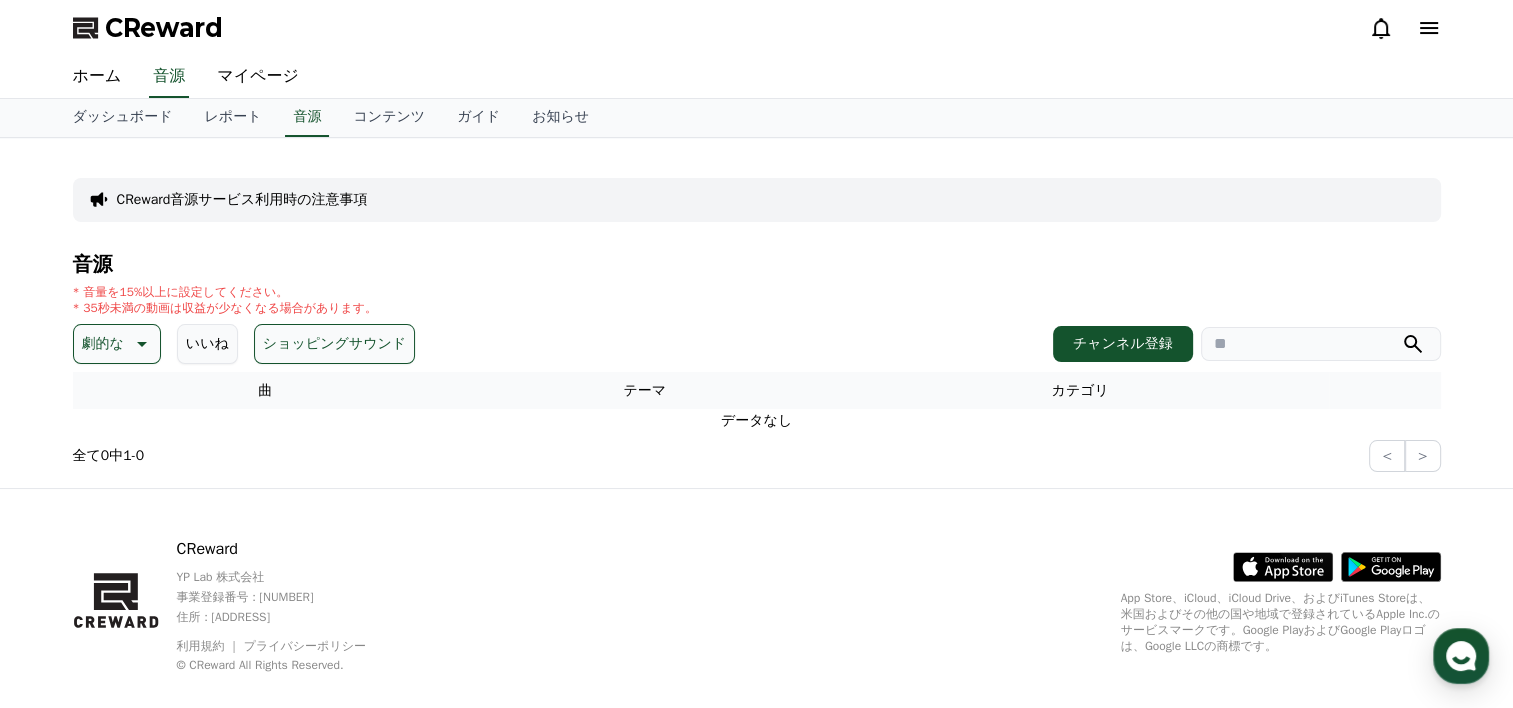 click on "いいね" at bounding box center (207, 344) 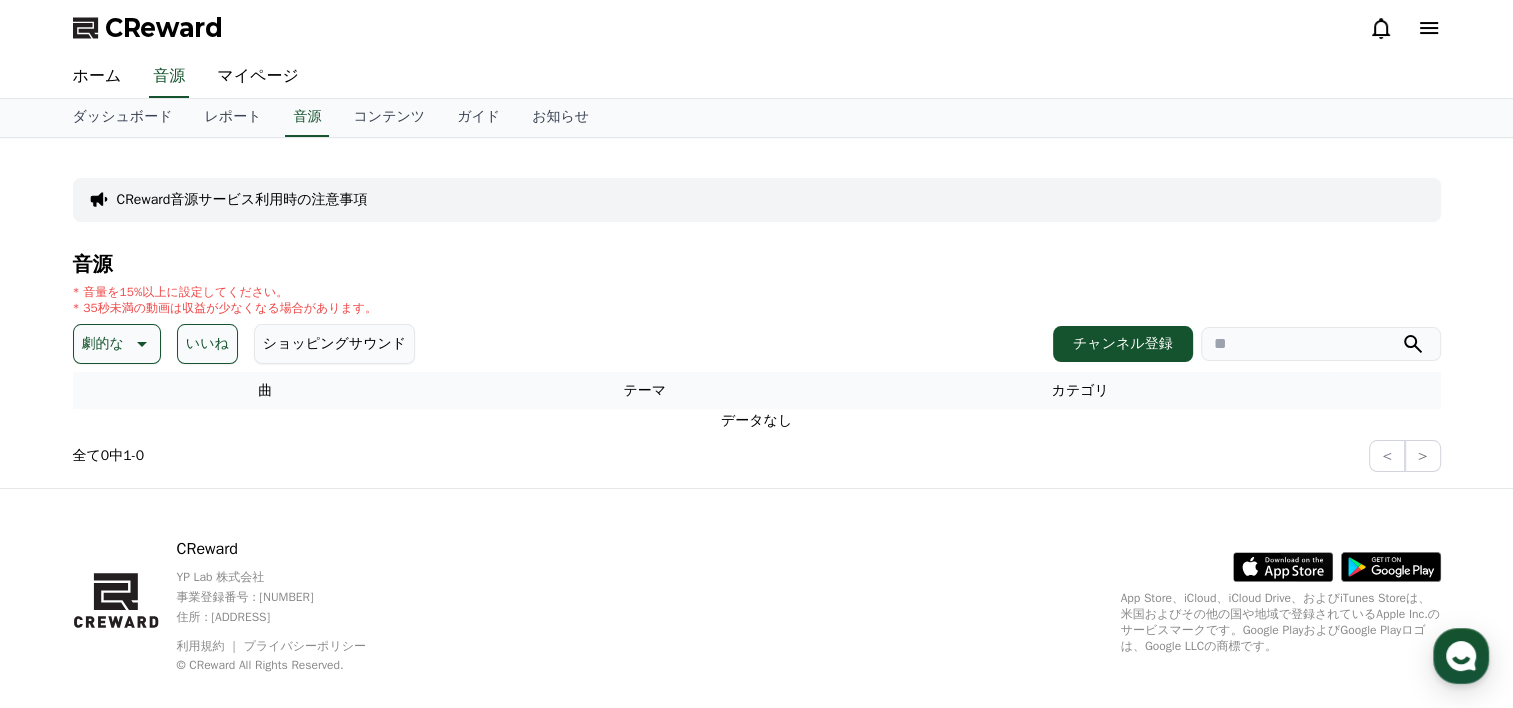 click on "いいね" at bounding box center [207, 344] 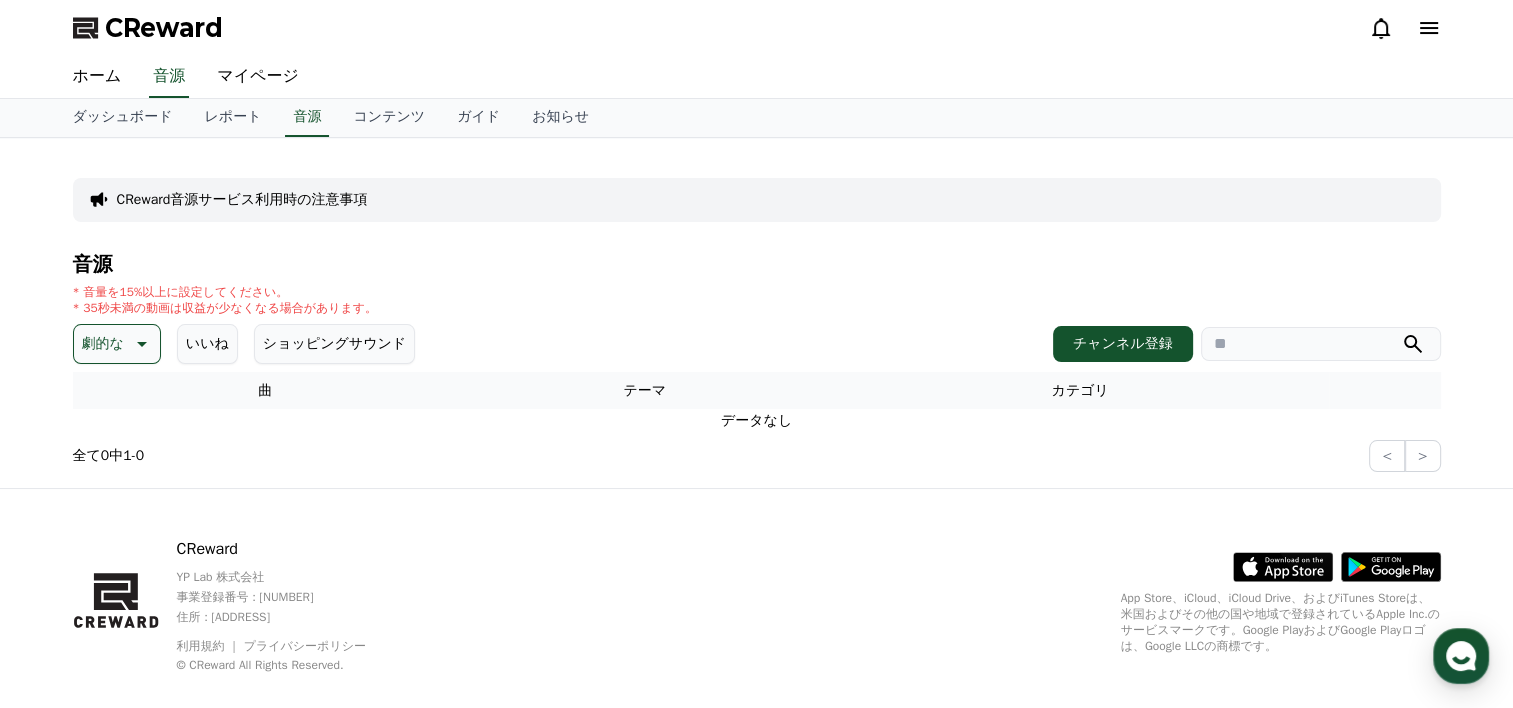 click on "劇的な" at bounding box center (103, 344) 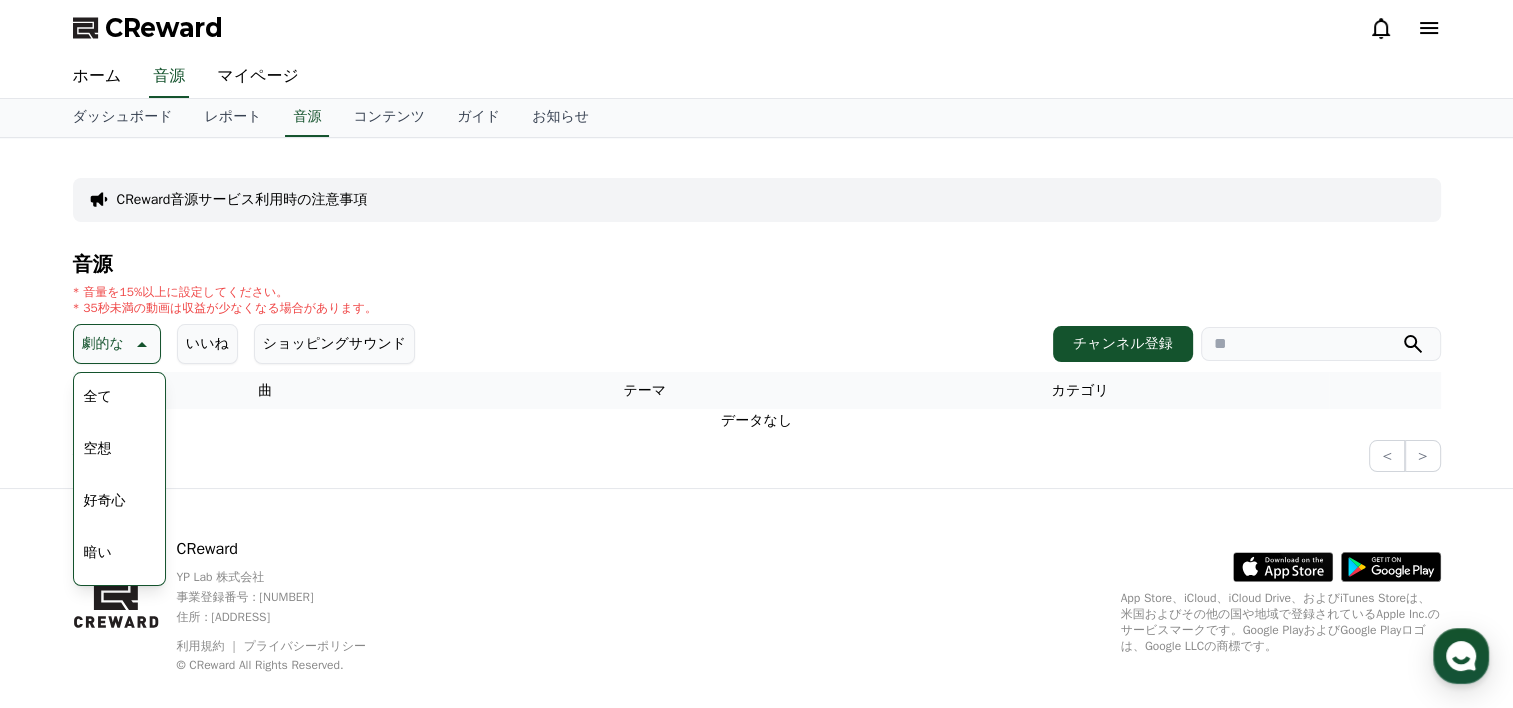 click on "空想" at bounding box center [98, 449] 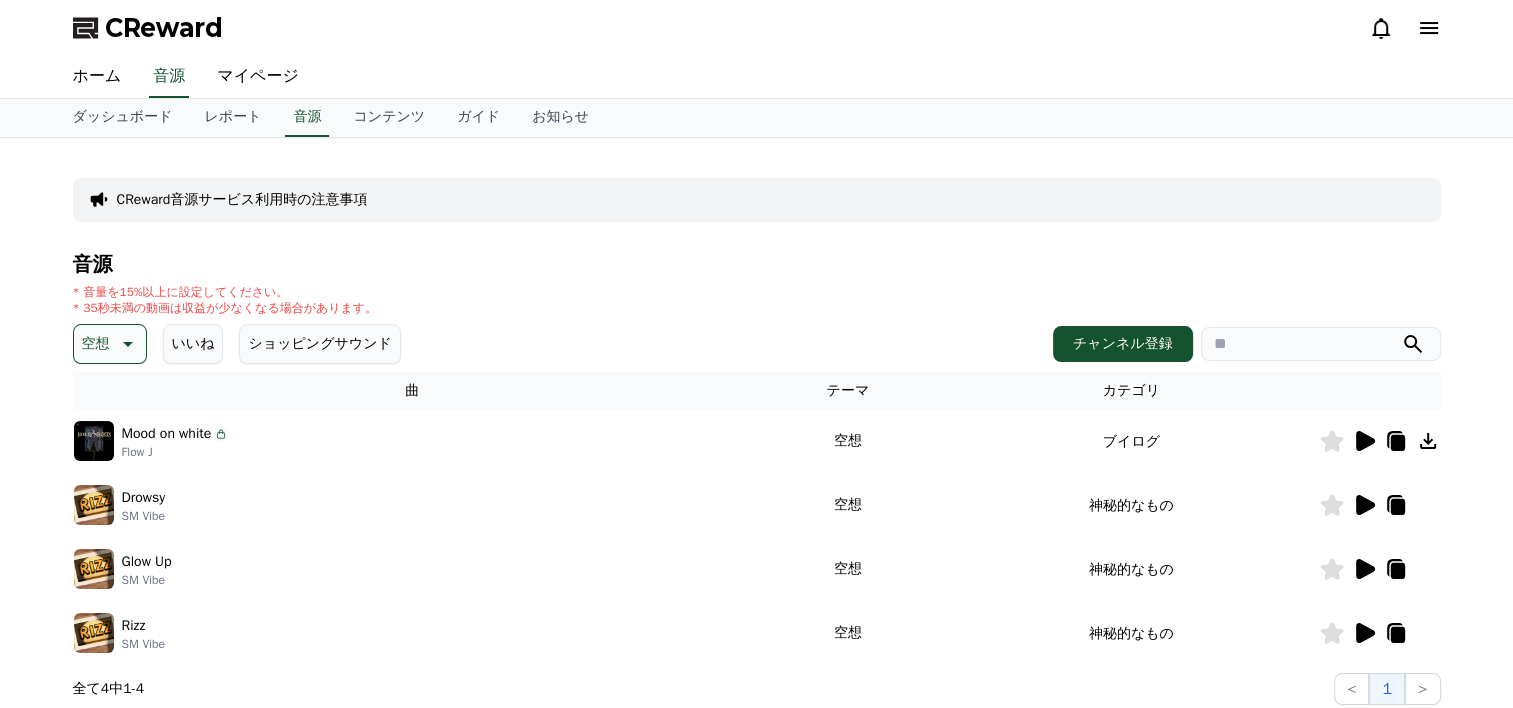 scroll, scrollTop: 0, scrollLeft: 0, axis: both 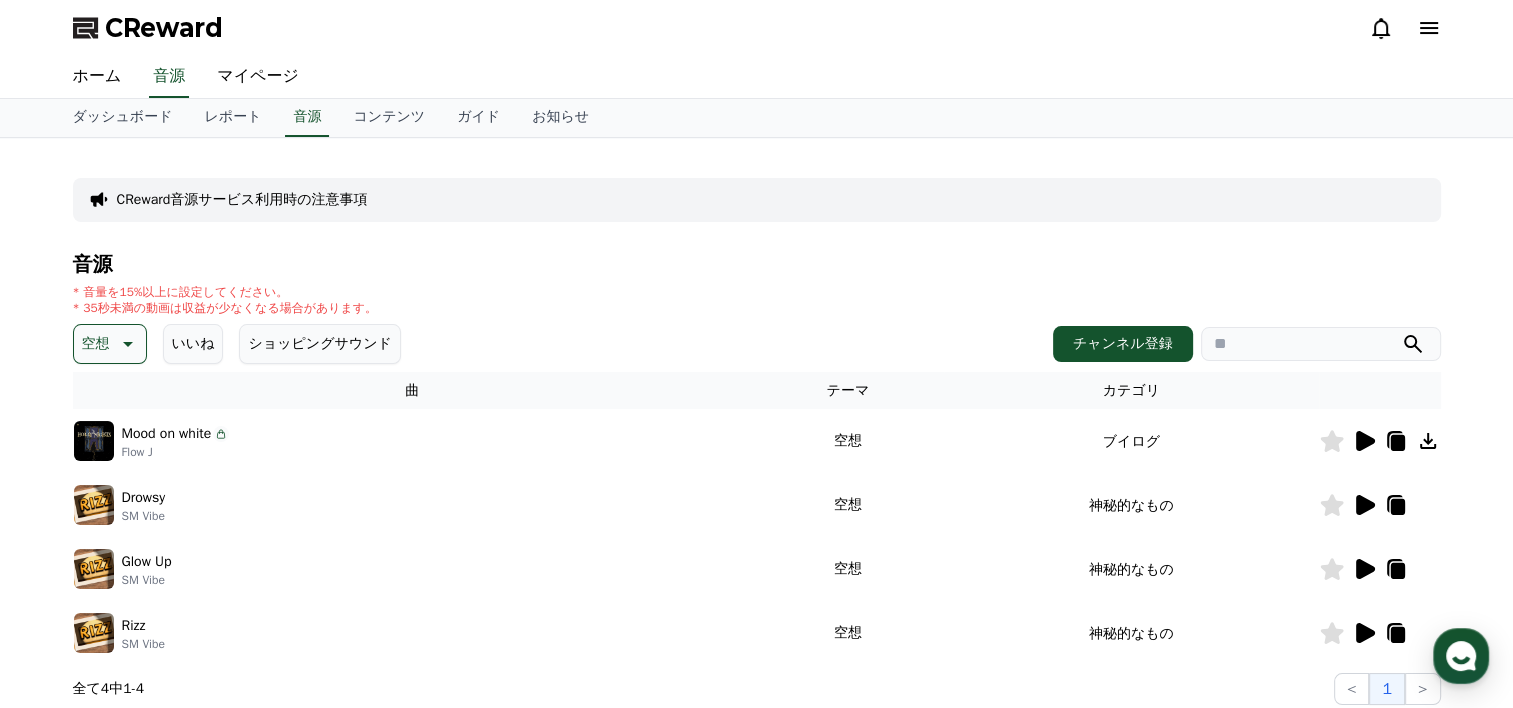 click 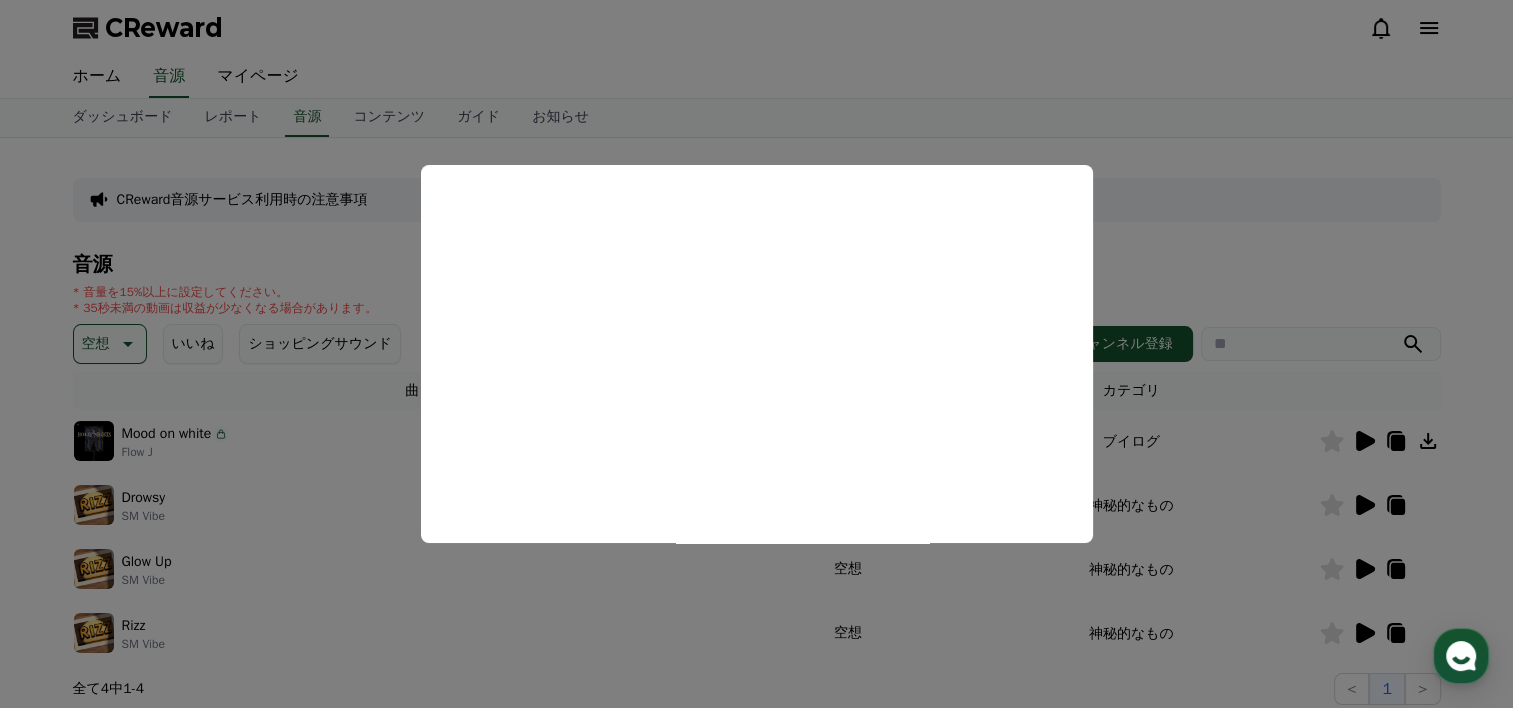 click at bounding box center [756, 354] 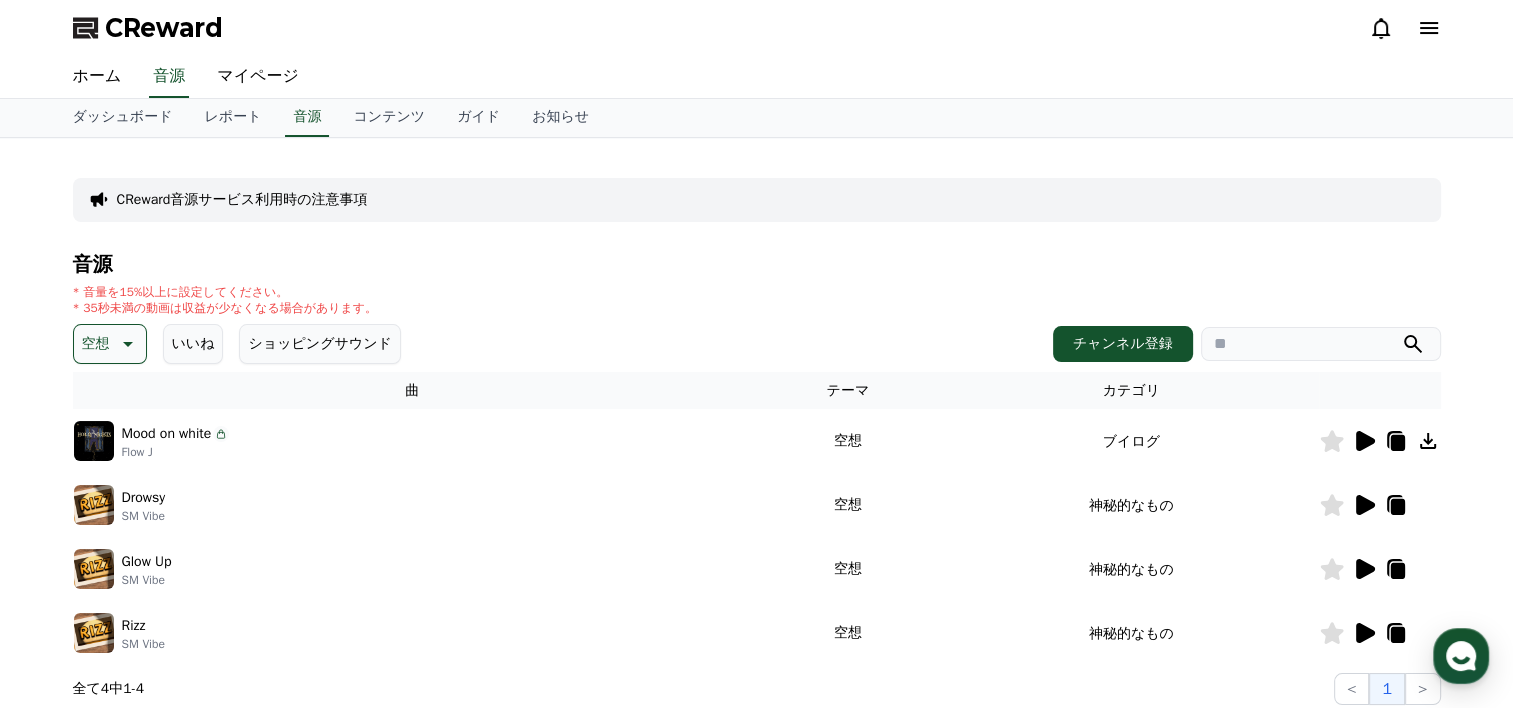 click 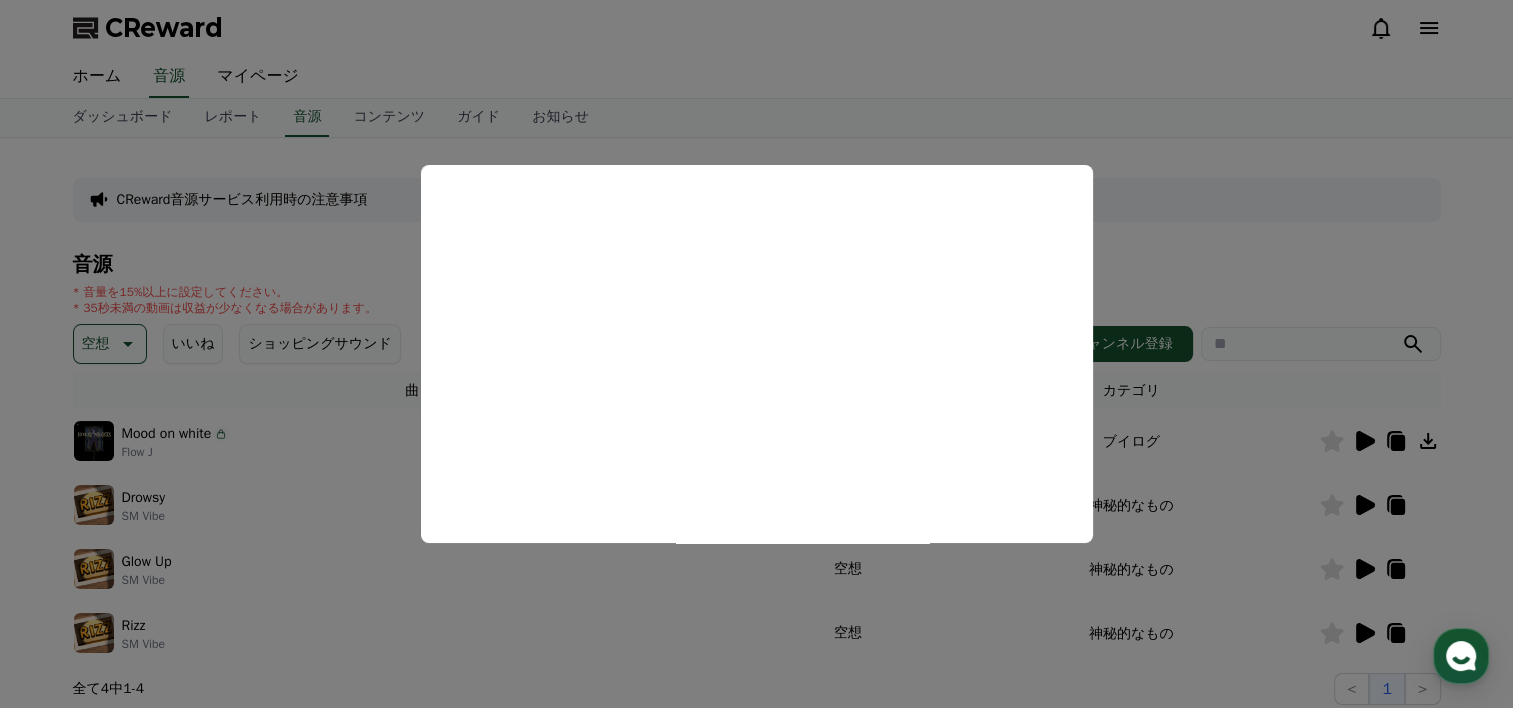 click at bounding box center [756, 354] 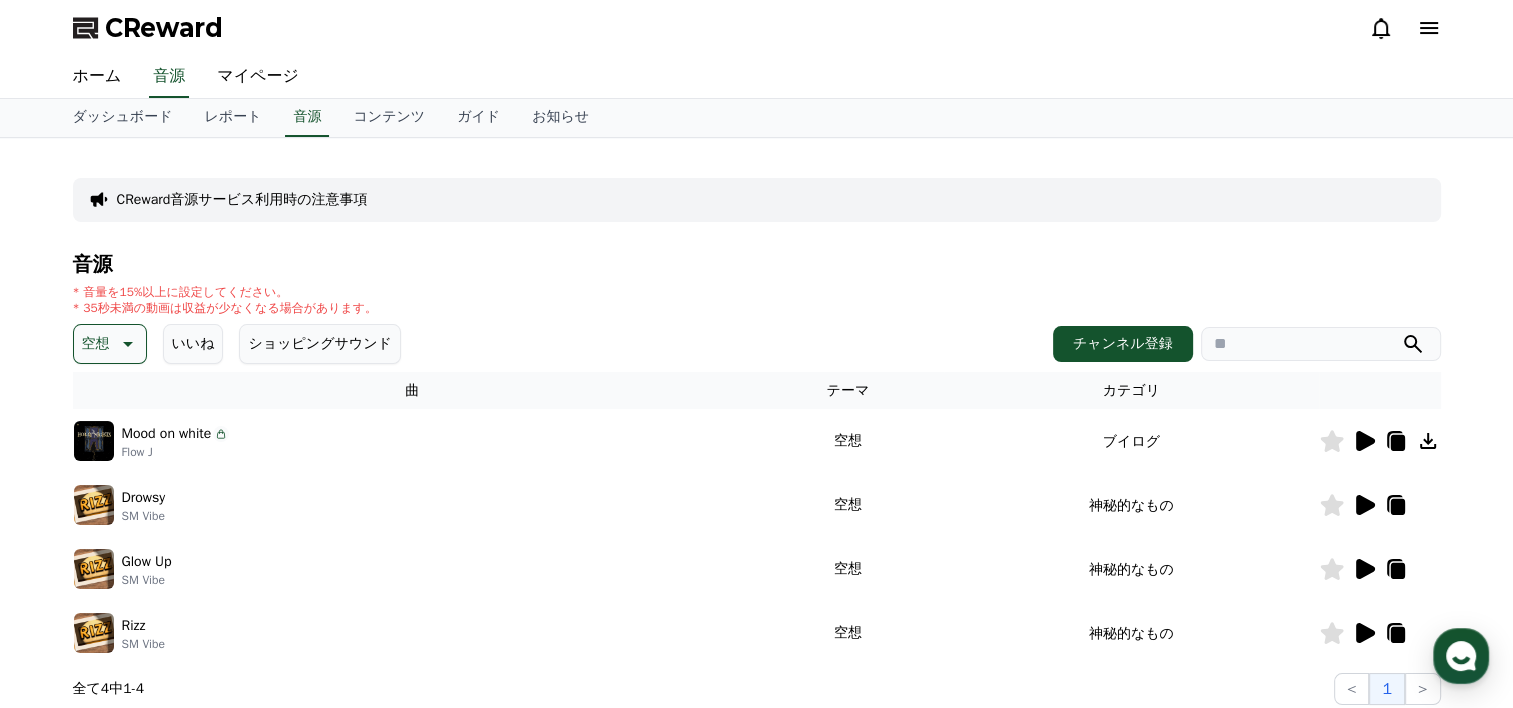 click 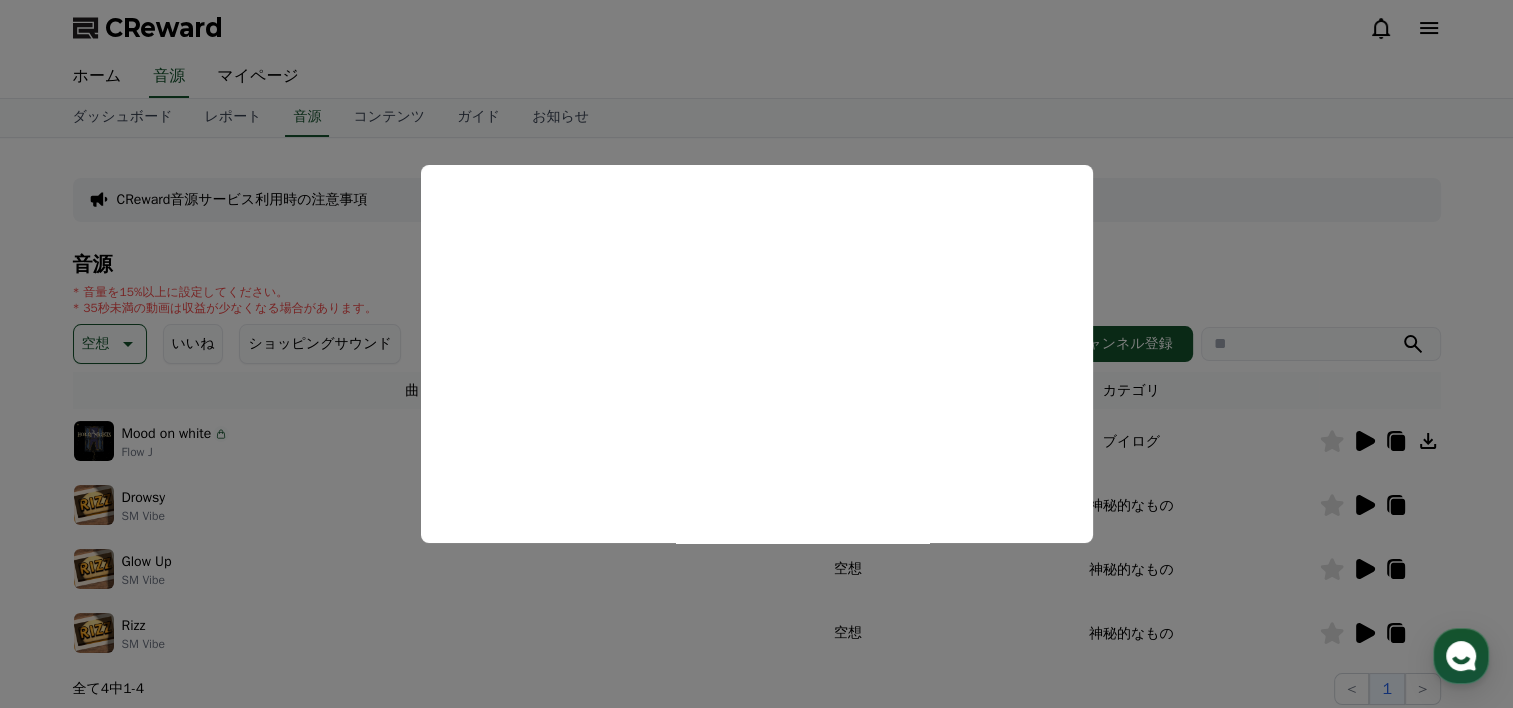 click at bounding box center (756, 354) 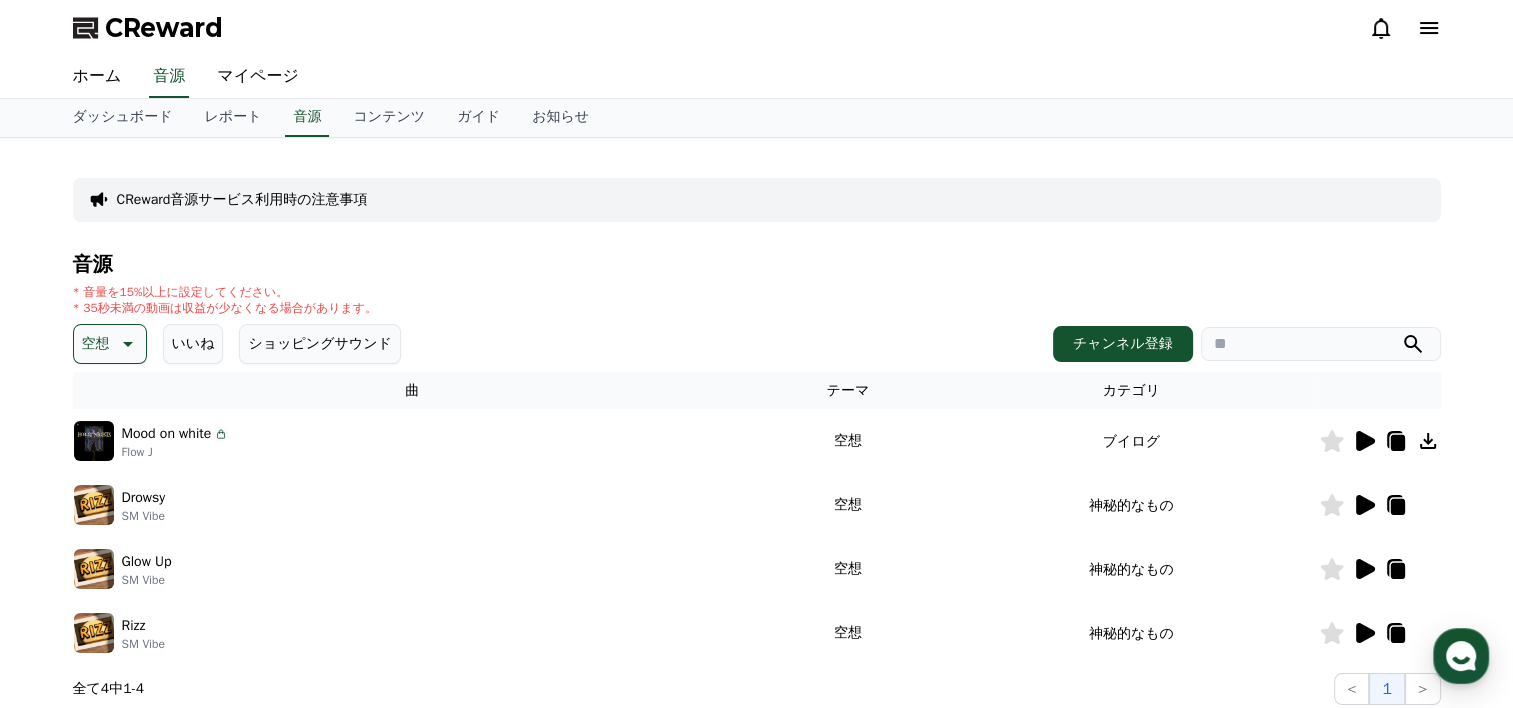 click 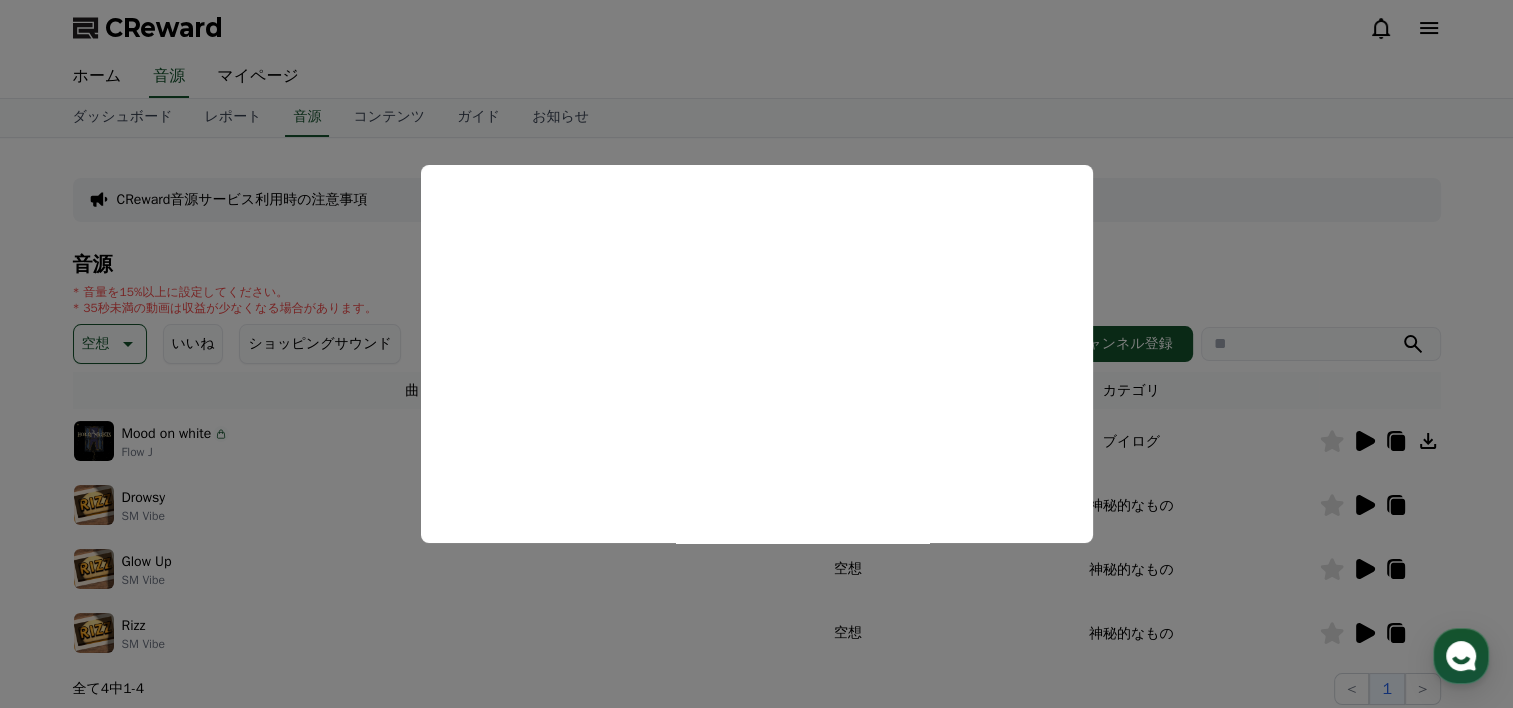 click at bounding box center (756, 354) 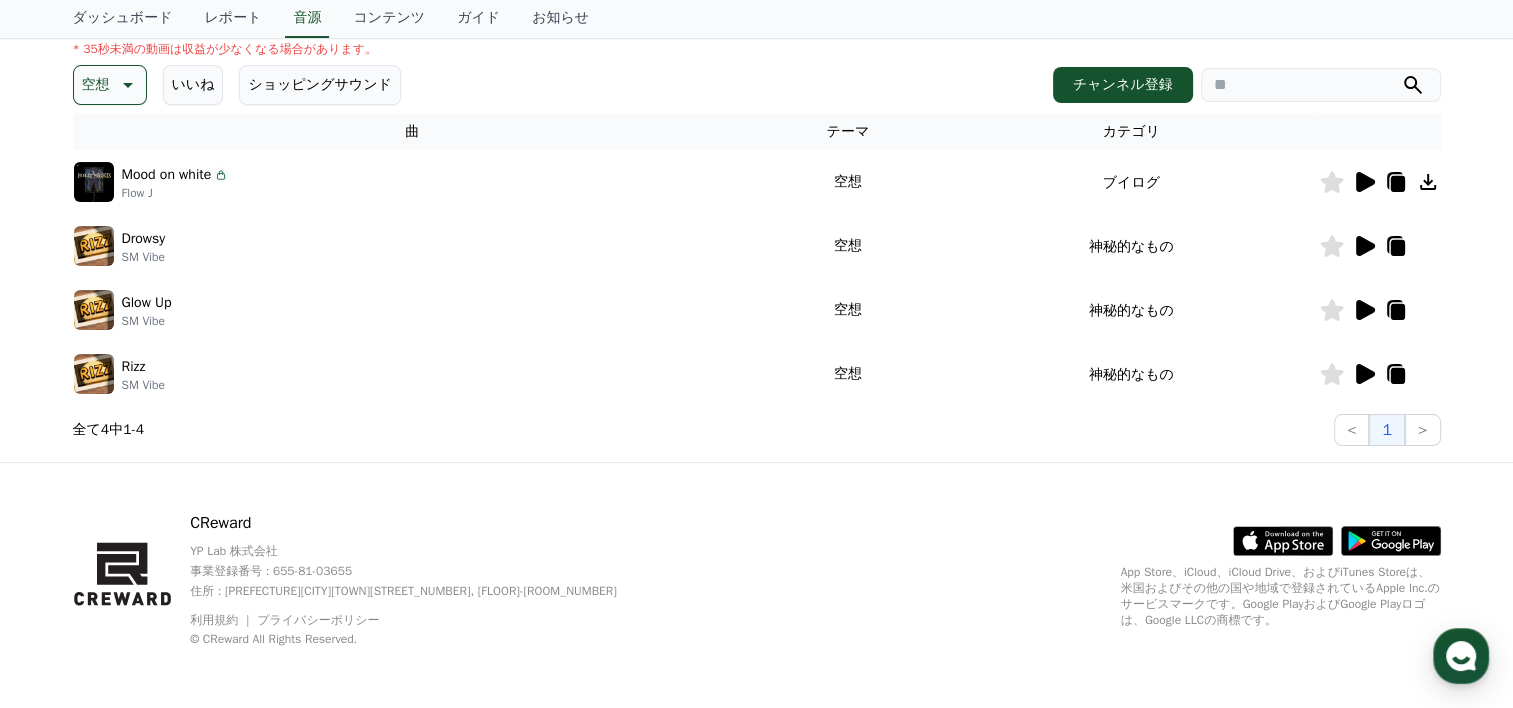 scroll, scrollTop: 260, scrollLeft: 0, axis: vertical 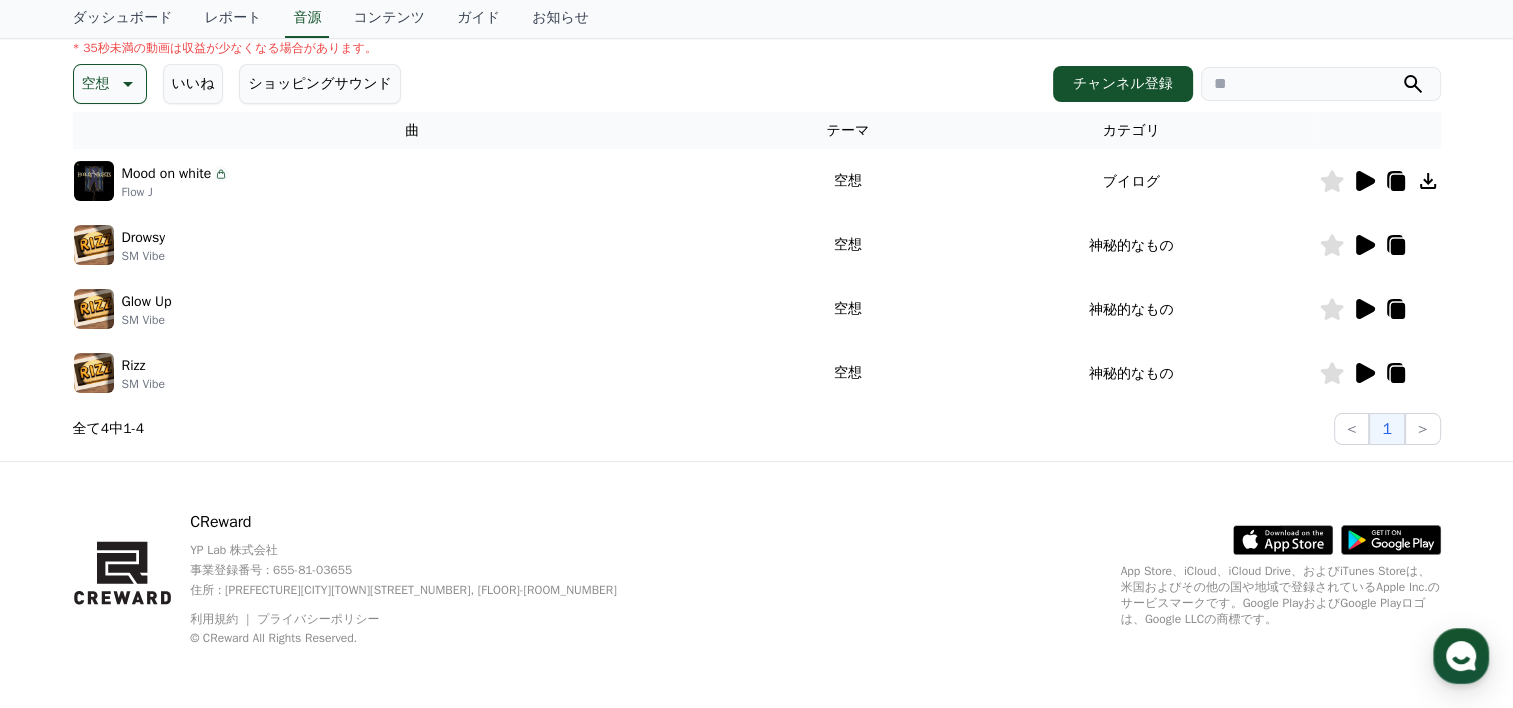 click 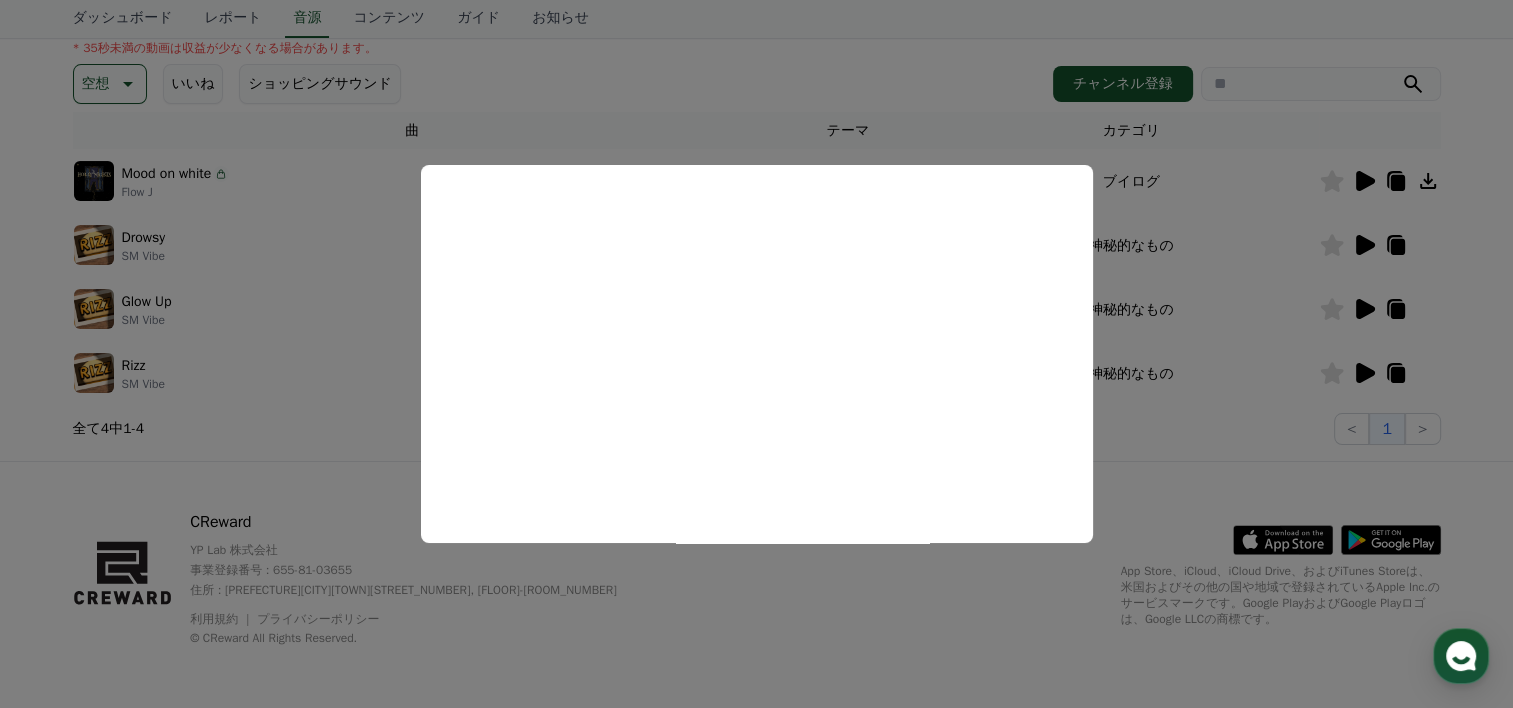 click at bounding box center [756, 354] 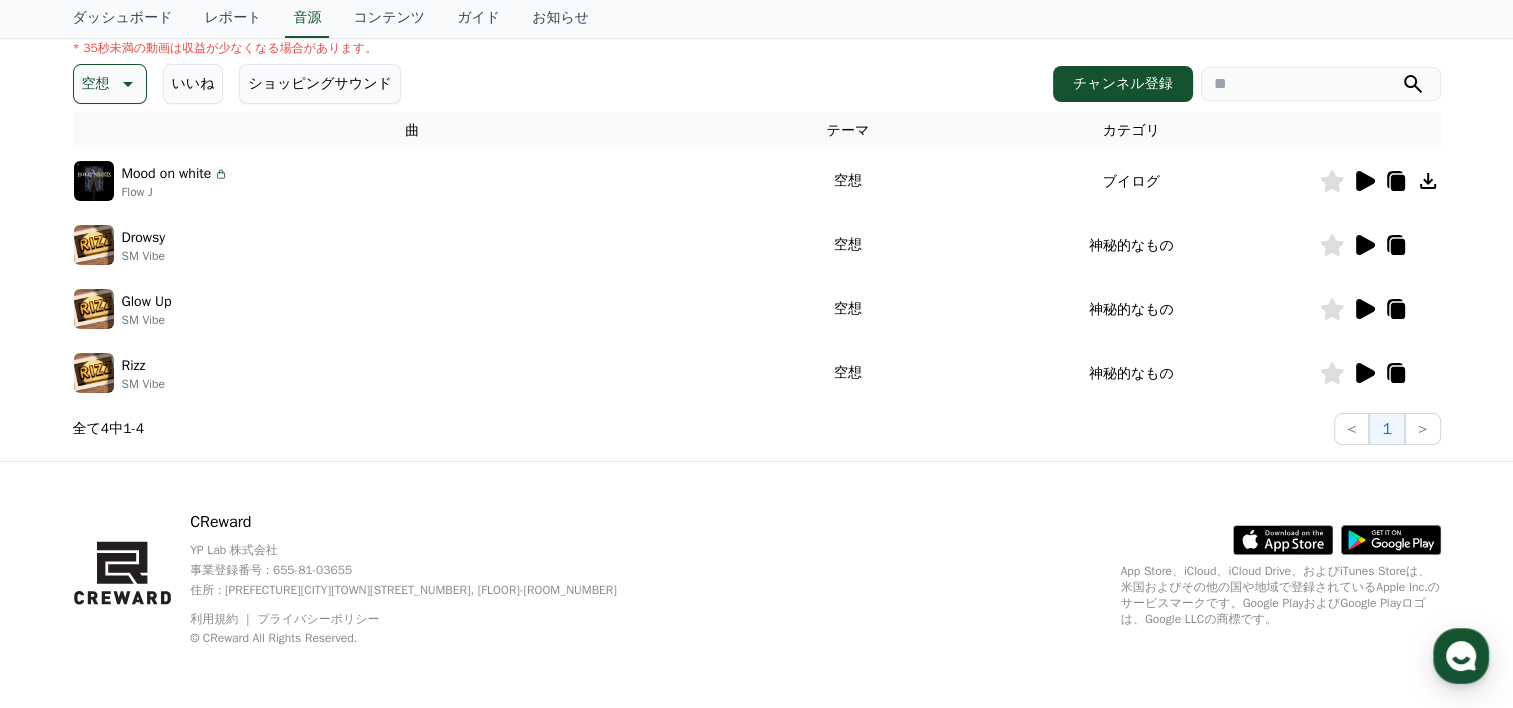 click 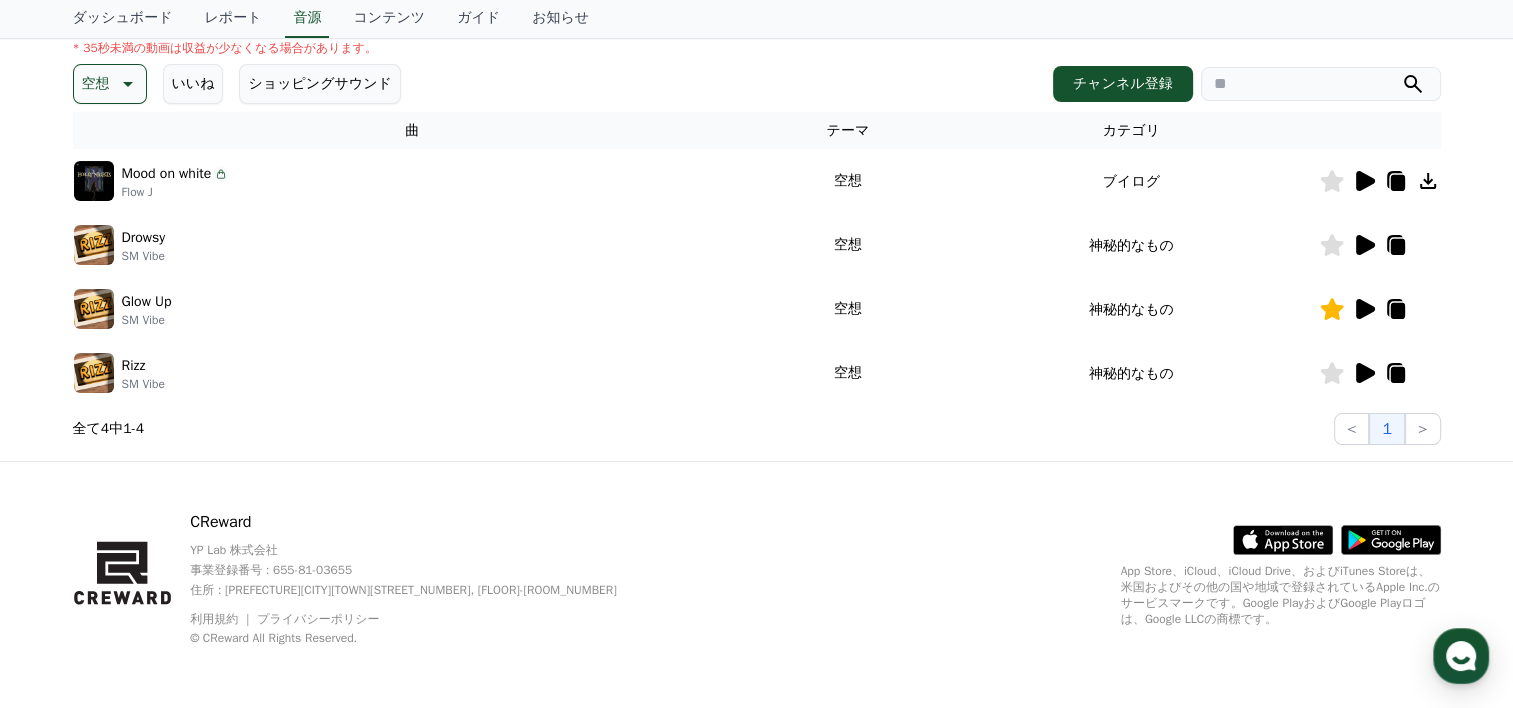 click 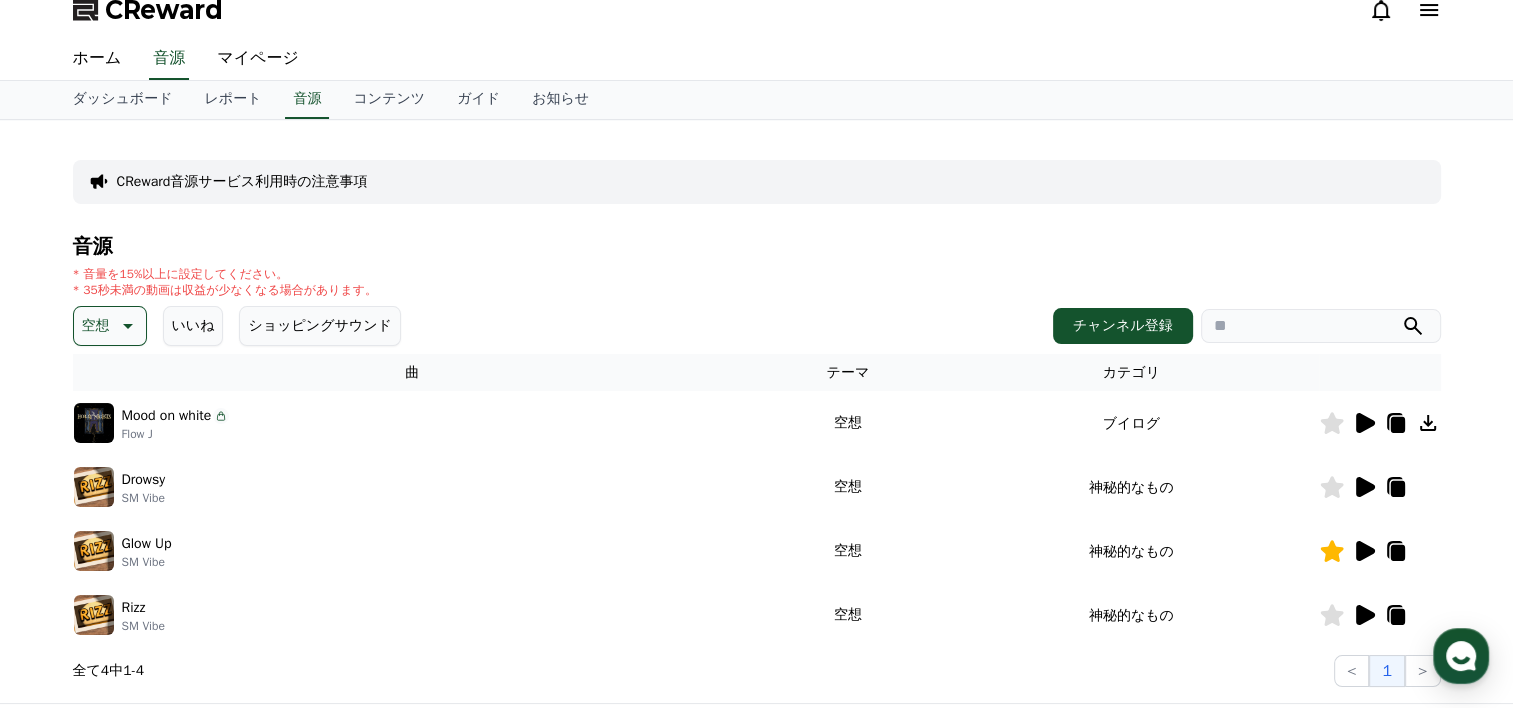 scroll, scrollTop: 0, scrollLeft: 0, axis: both 